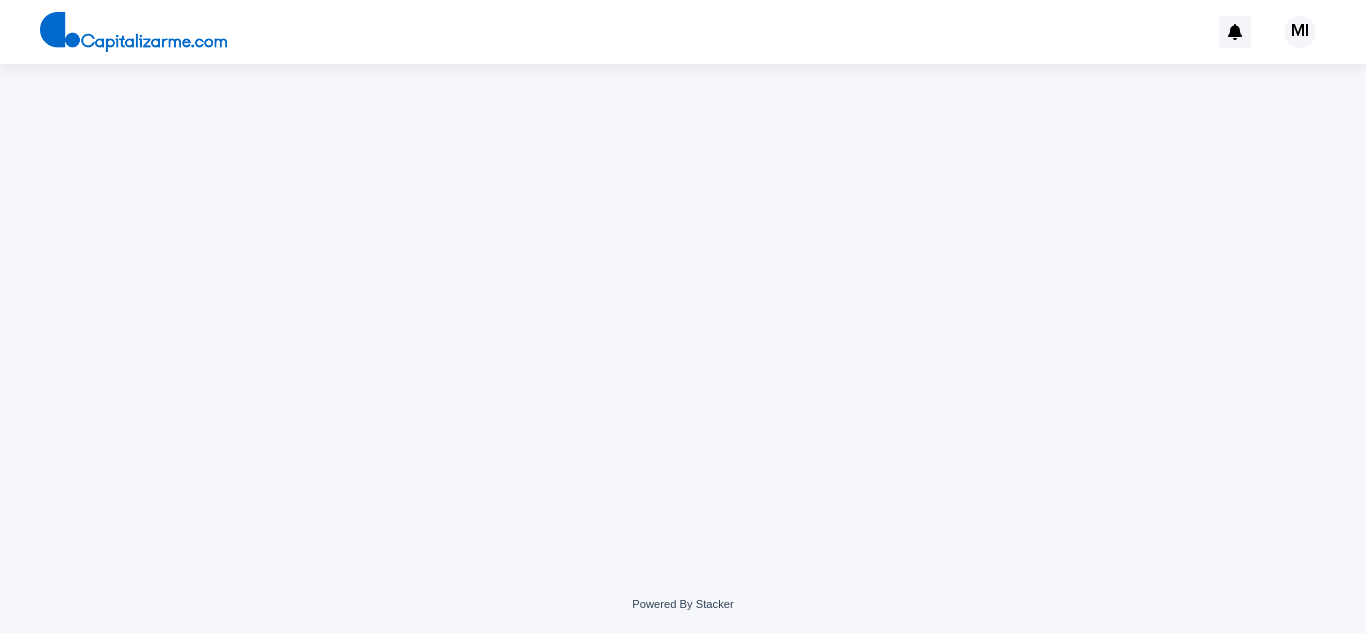 scroll, scrollTop: 0, scrollLeft: 0, axis: both 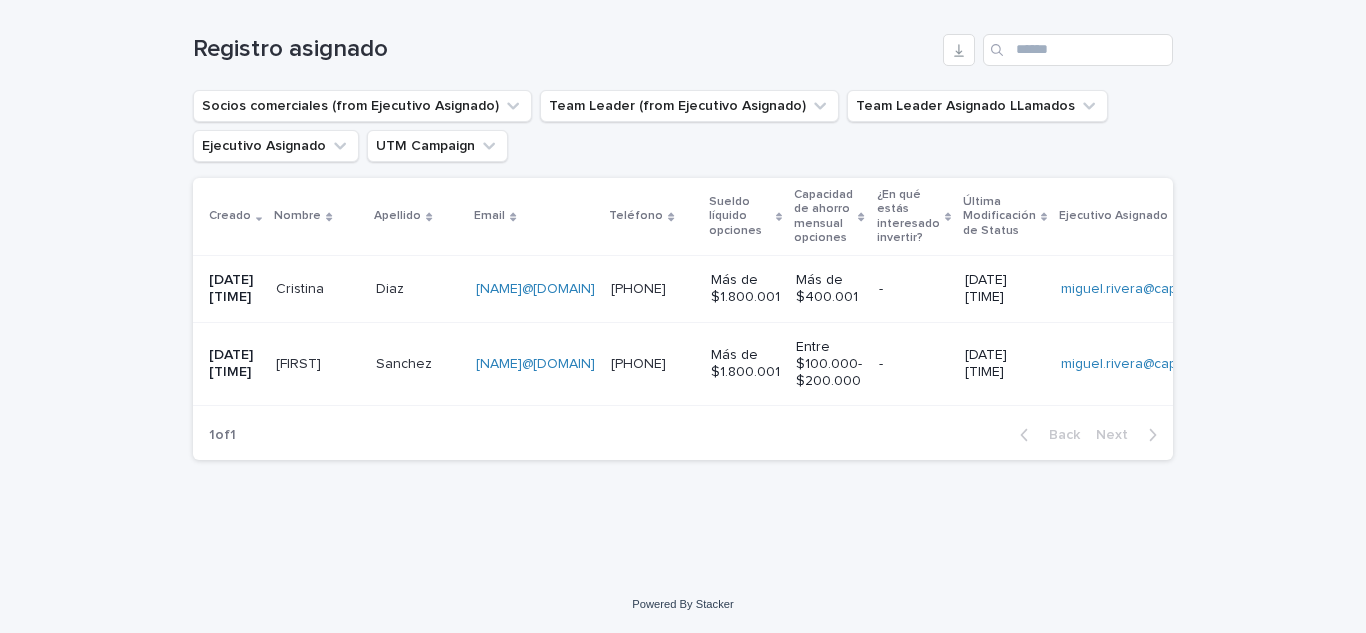 click on "Cristina" at bounding box center [302, 287] 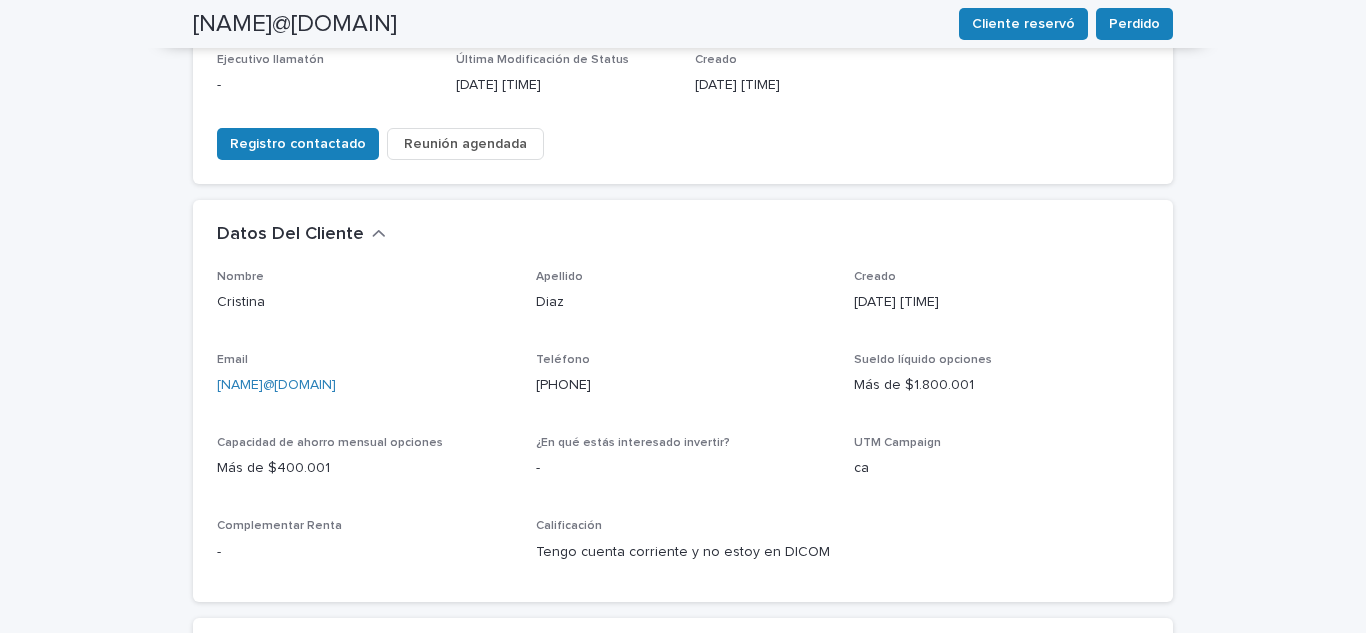 scroll, scrollTop: 500, scrollLeft: 0, axis: vertical 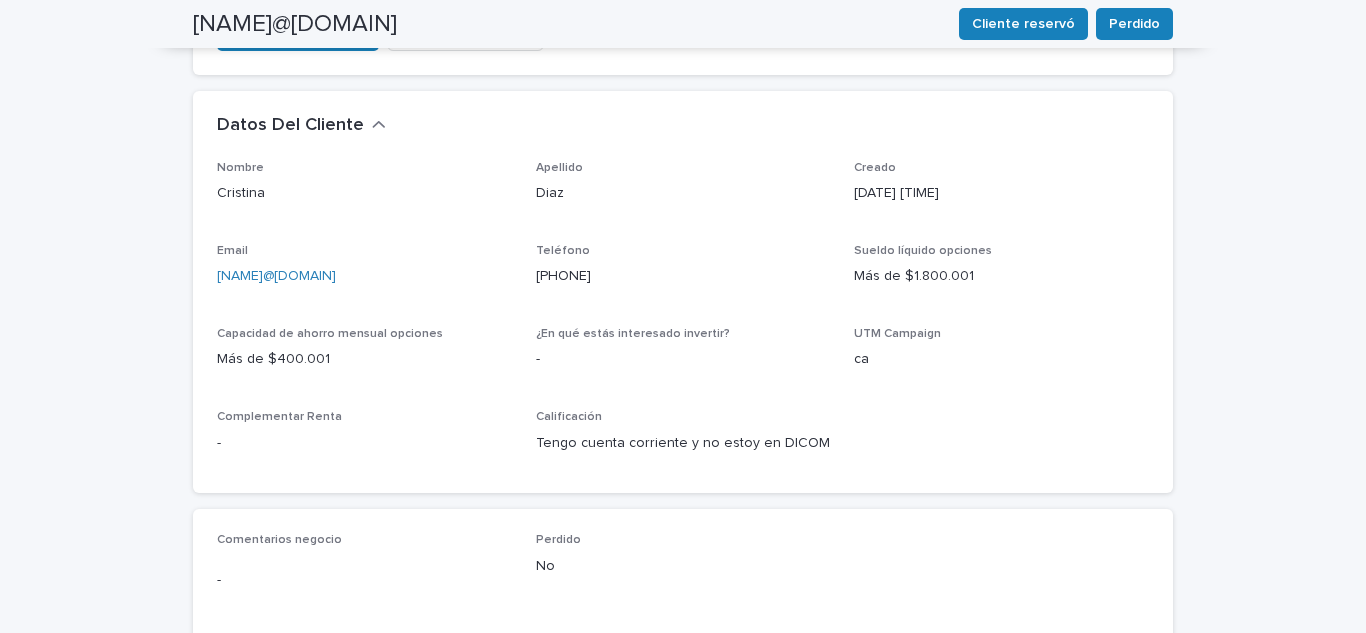 drag, startPoint x: 400, startPoint y: 271, endPoint x: 183, endPoint y: 293, distance: 218.11235 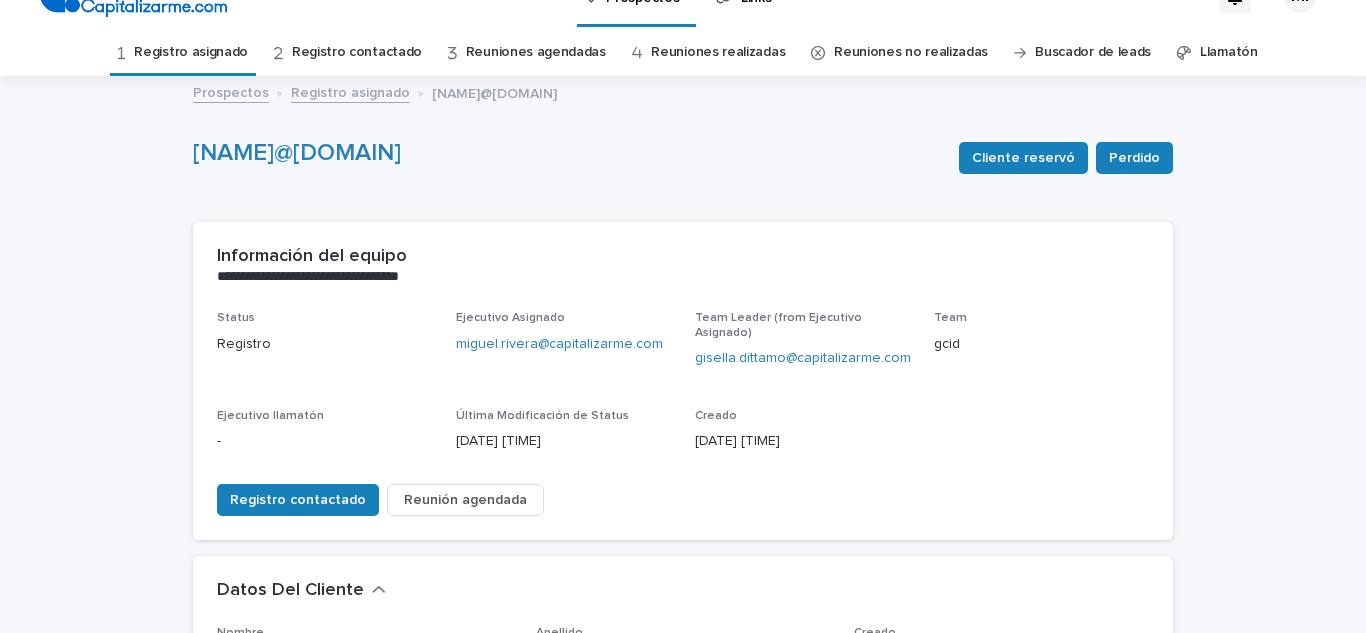 scroll, scrollTop: 0, scrollLeft: 0, axis: both 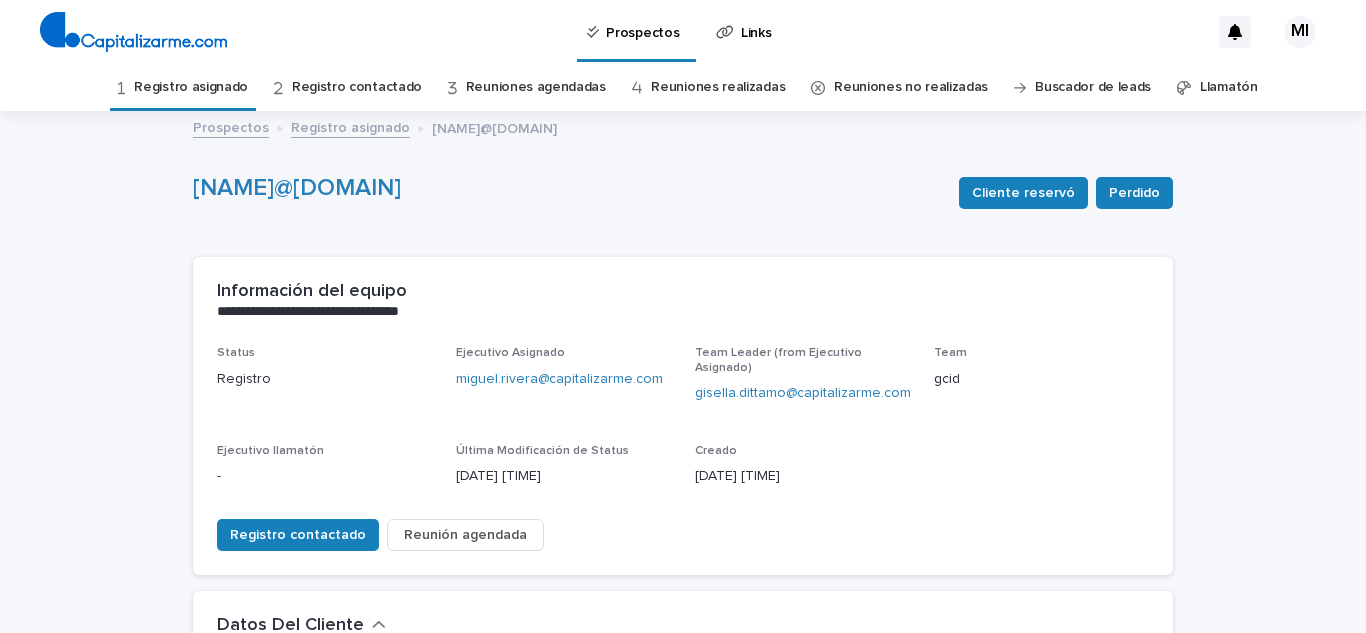 click on "Registro asignado" at bounding box center [191, 87] 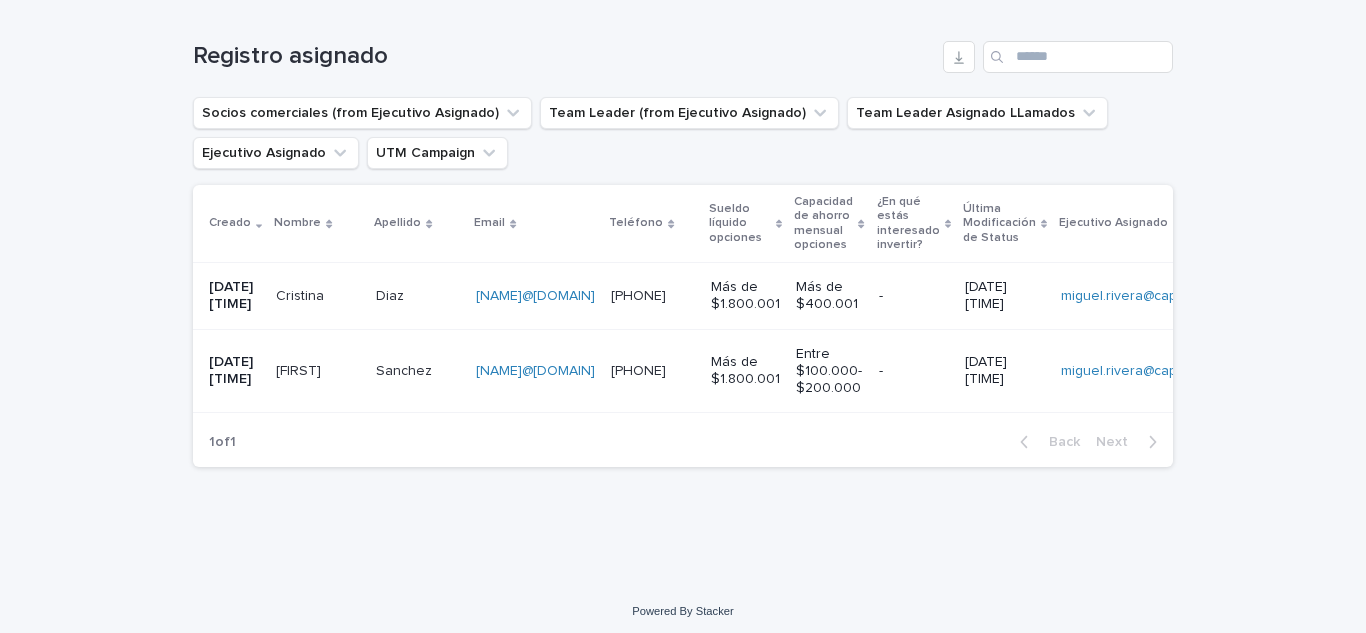 scroll, scrollTop: 334, scrollLeft: 0, axis: vertical 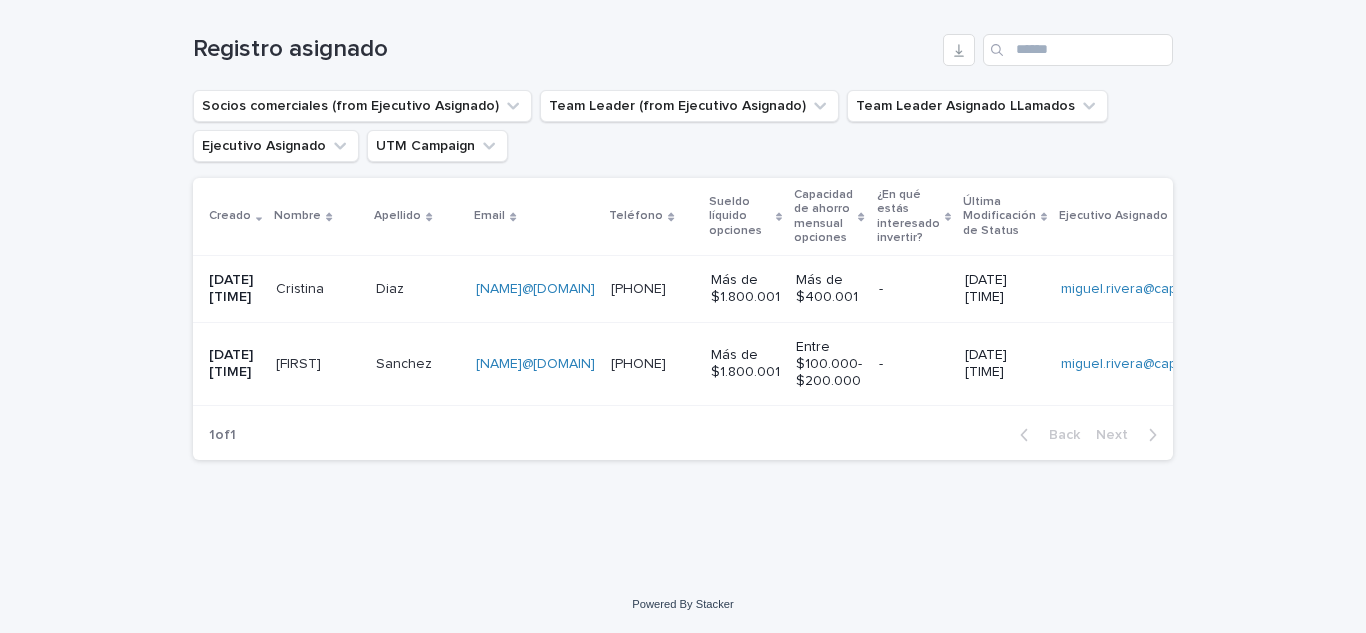 click on "[NAME]@[DOMAIN] [NAME]@[DOMAIN]" at bounding box center [535, 363] 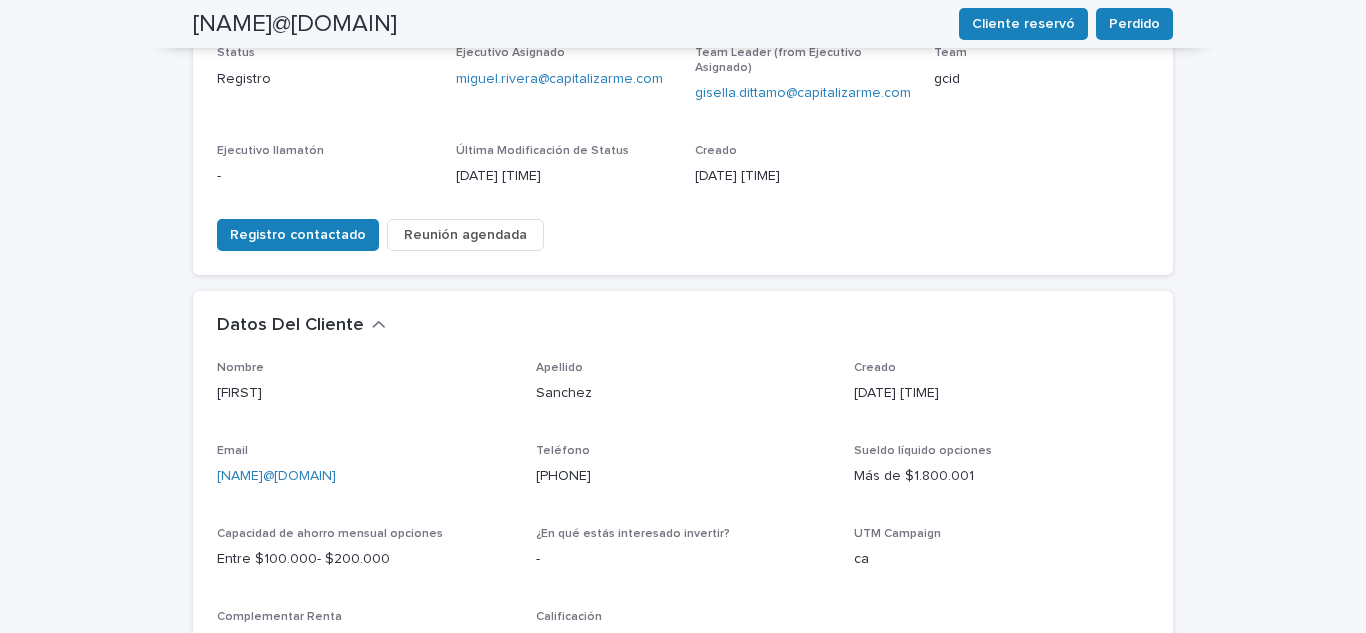 scroll, scrollTop: 600, scrollLeft: 0, axis: vertical 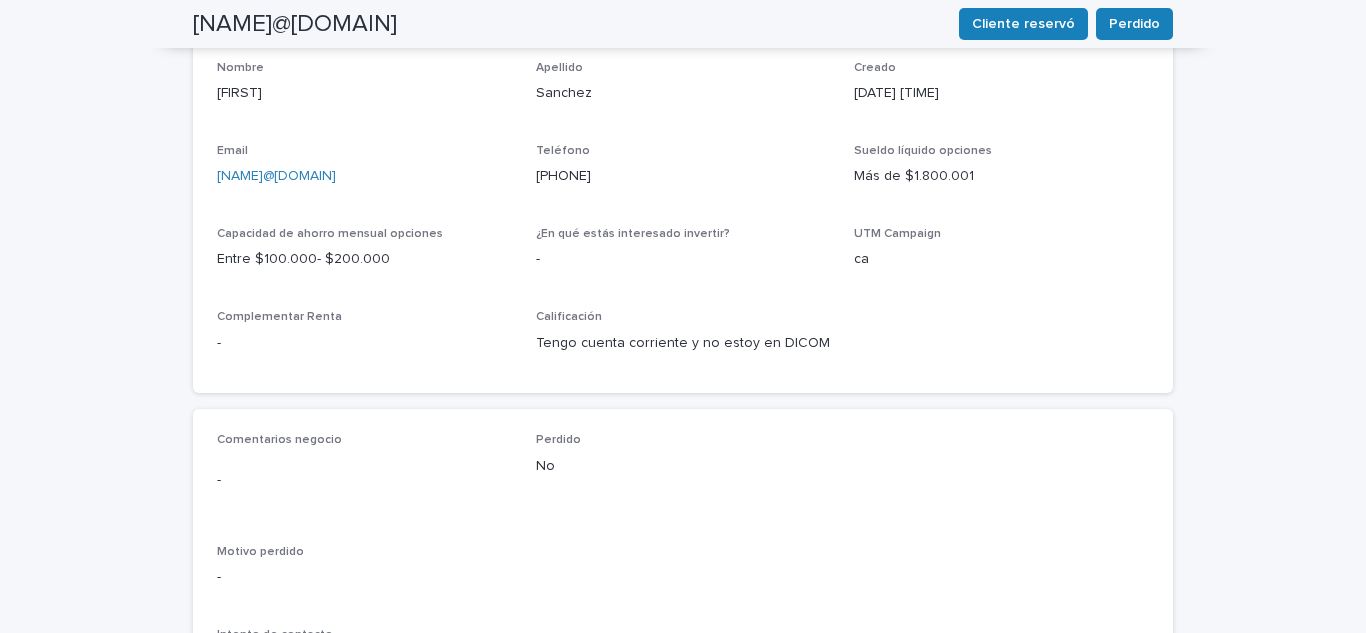 drag, startPoint x: 422, startPoint y: 162, endPoint x: 200, endPoint y: 188, distance: 223.51733 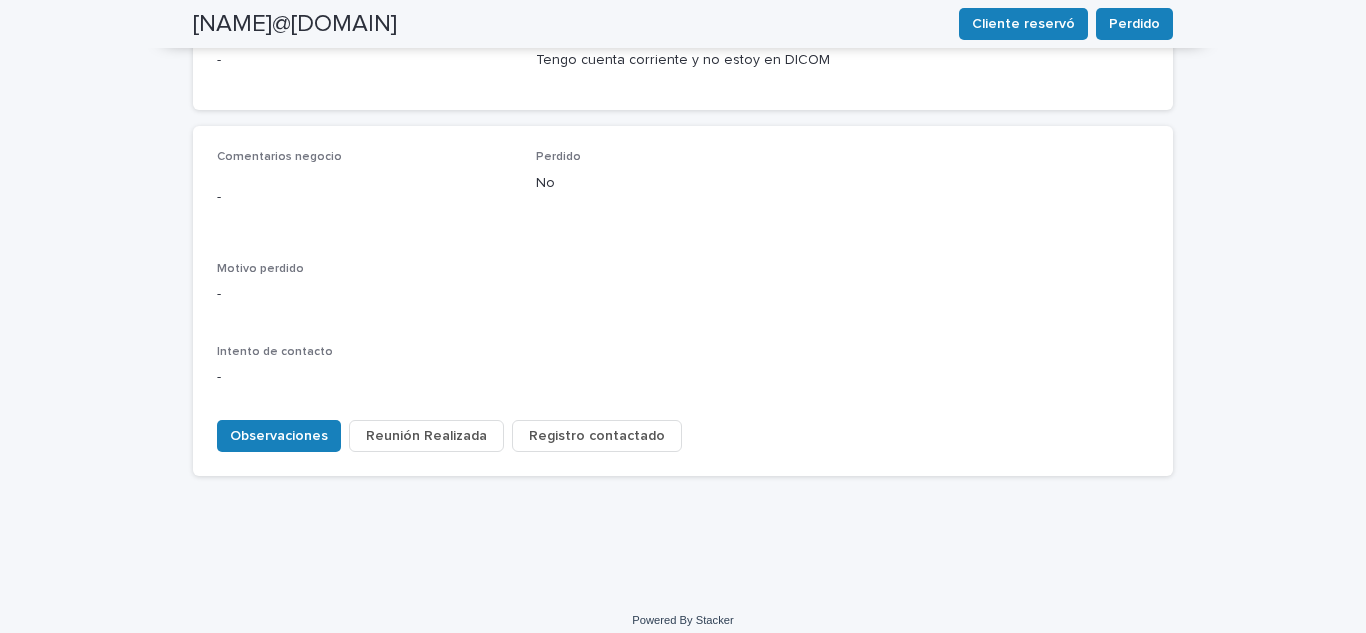 scroll, scrollTop: 884, scrollLeft: 0, axis: vertical 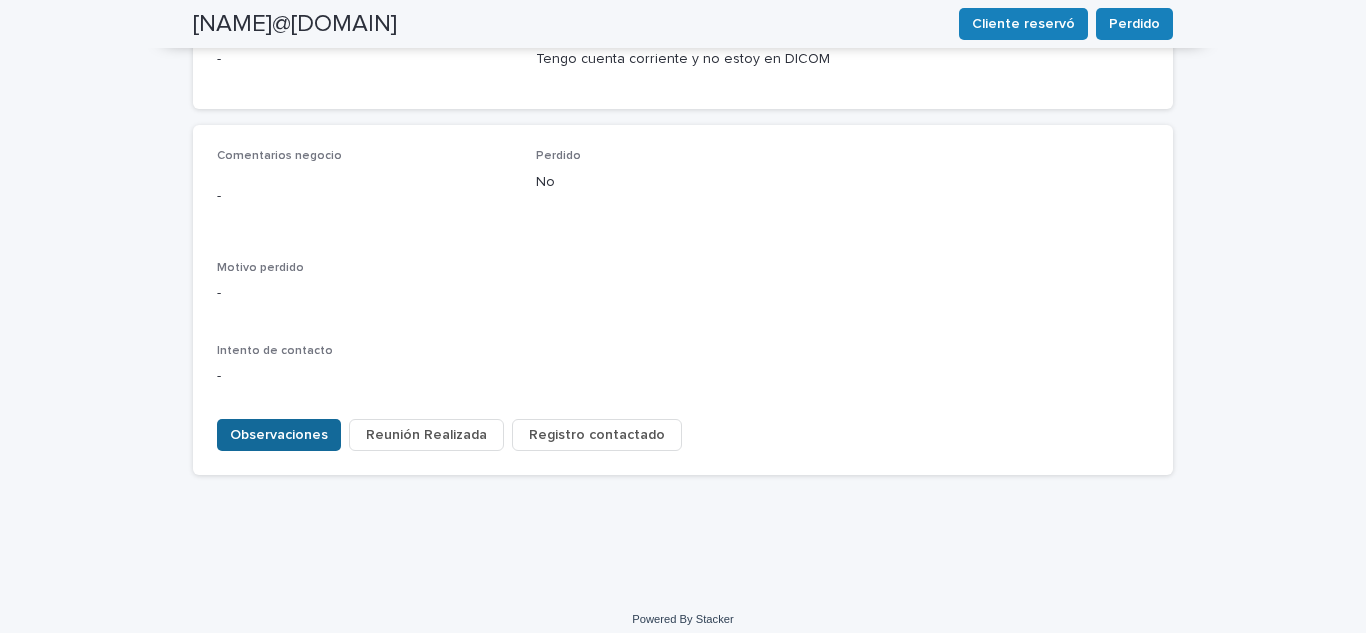 click on "Observaciones" at bounding box center [279, 435] 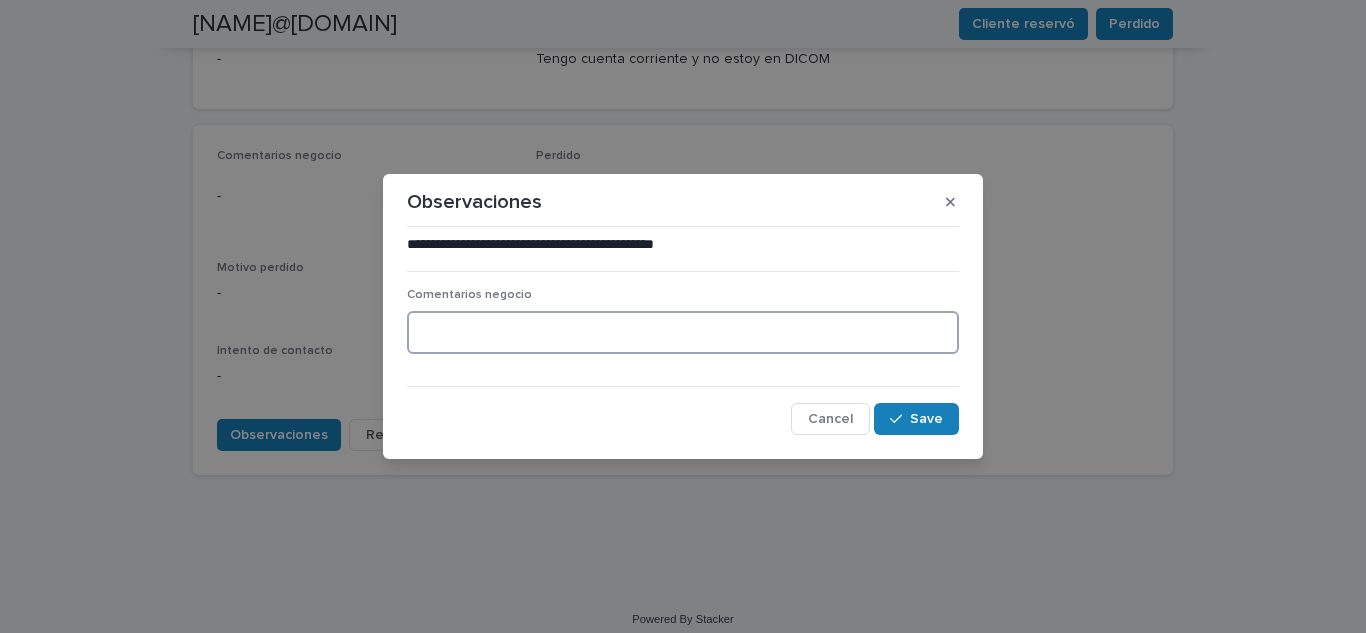 click at bounding box center [683, 332] 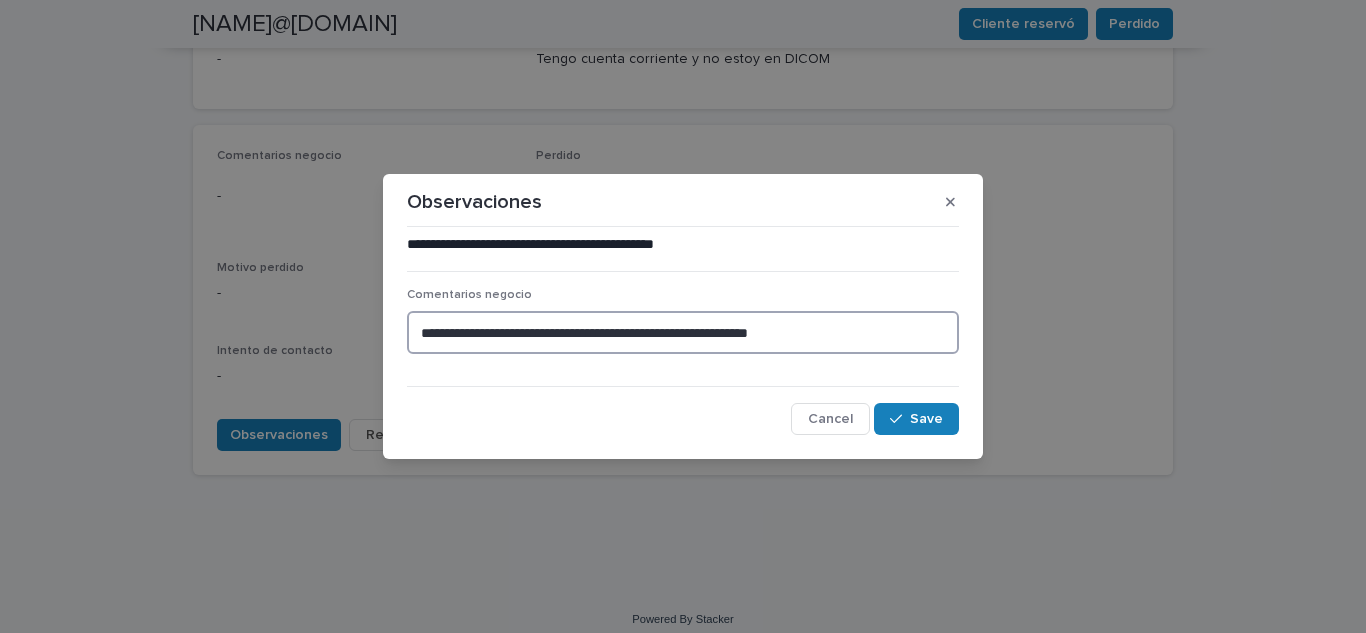 click on "**********" at bounding box center [683, 332] 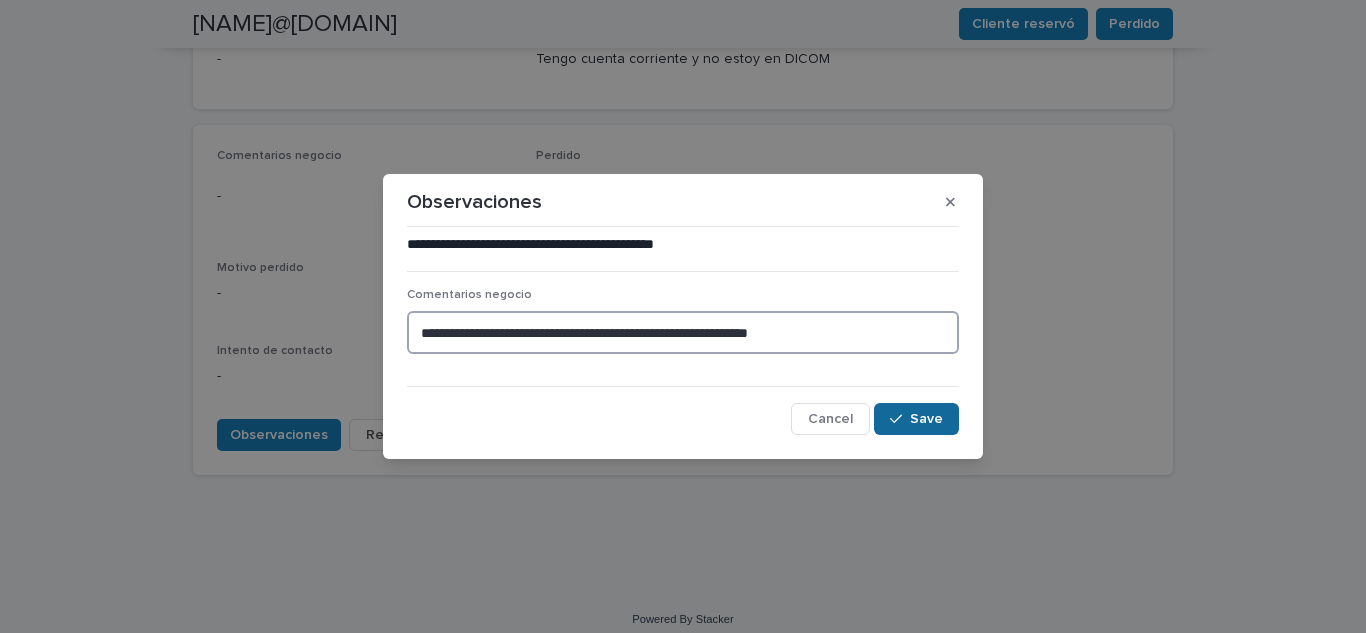 type on "**********" 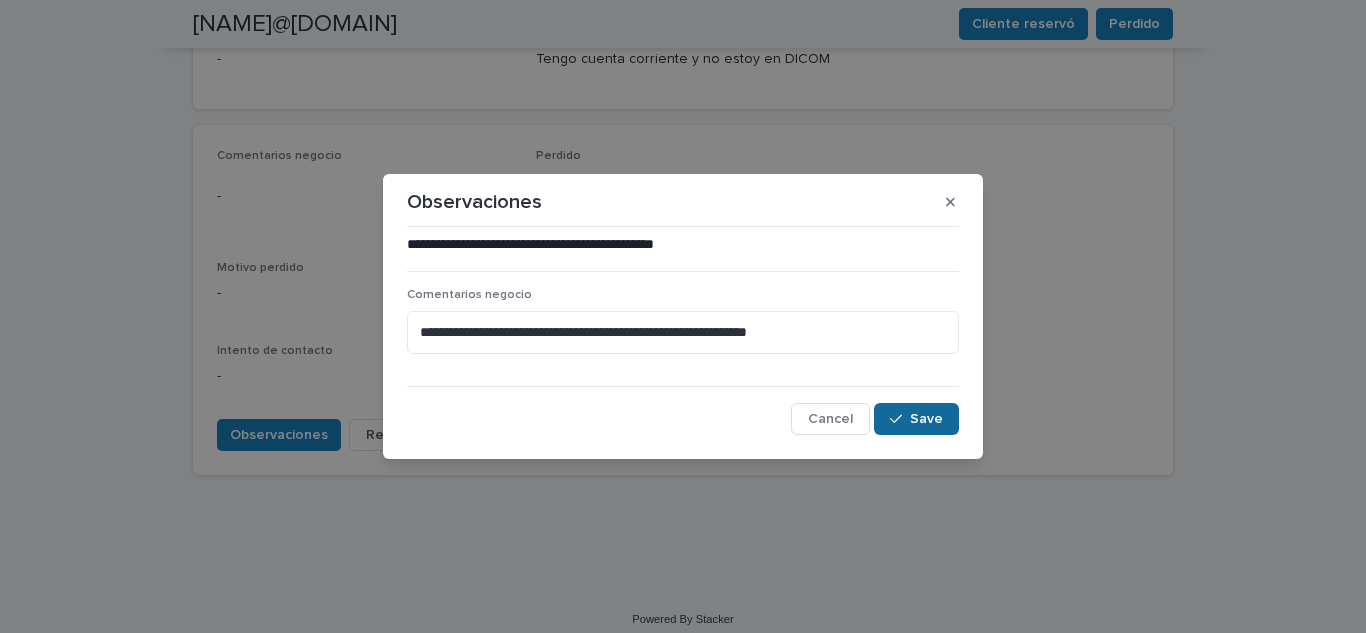 click on "Save" at bounding box center (926, 419) 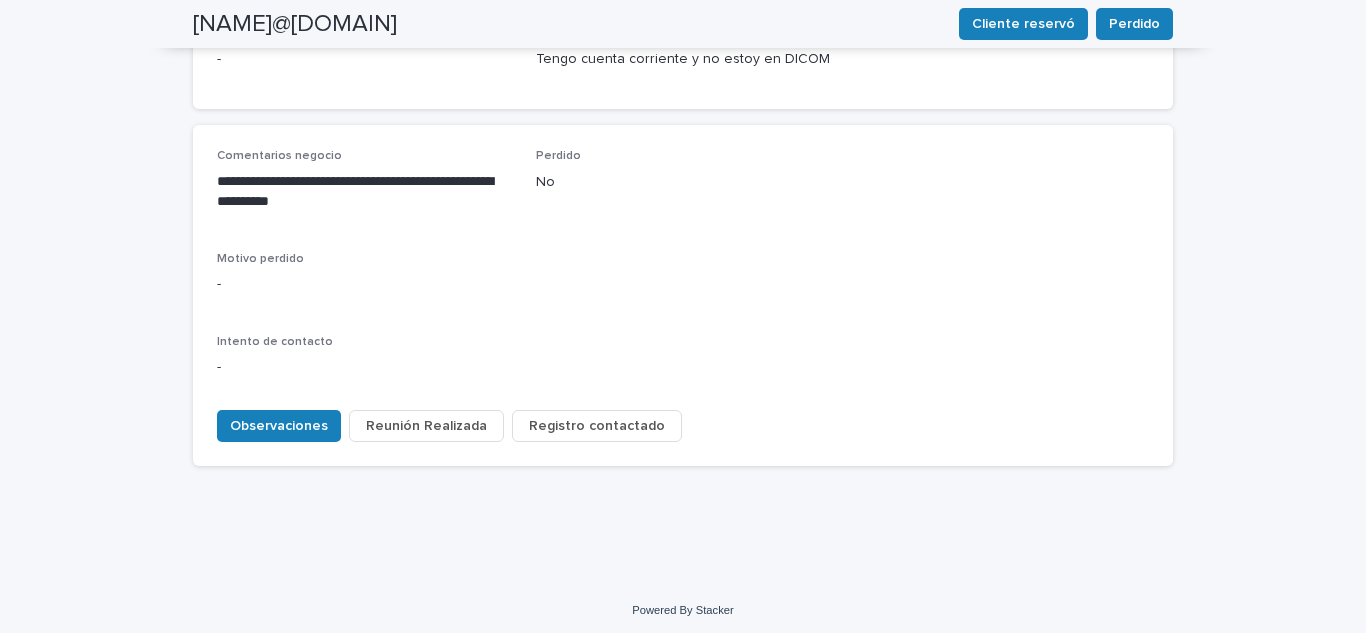 scroll, scrollTop: 875, scrollLeft: 0, axis: vertical 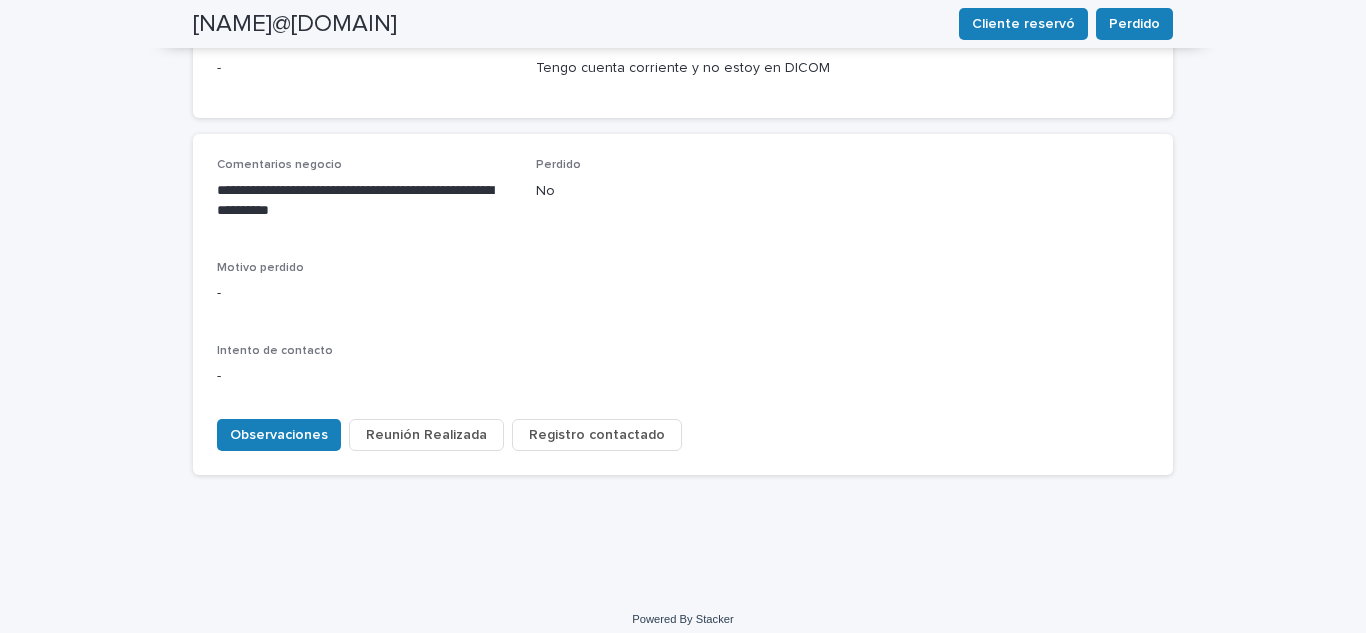 click on "Registro contactado" at bounding box center (597, 435) 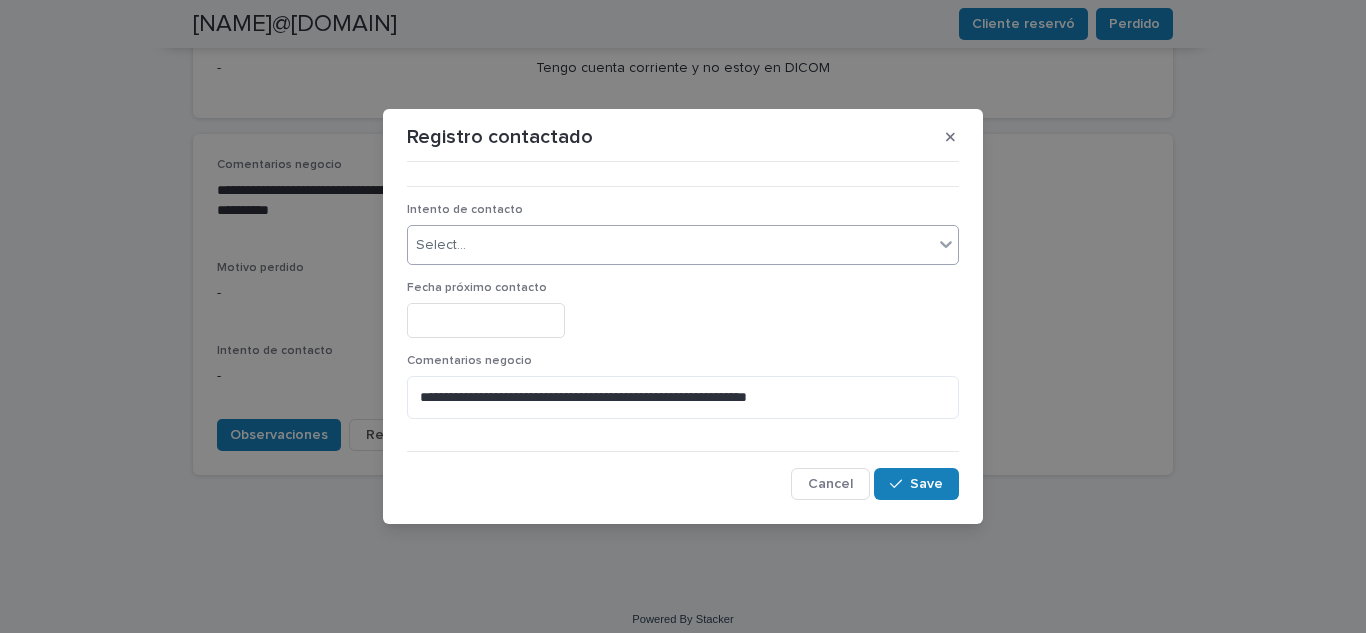 click on "Select..." at bounding box center (670, 245) 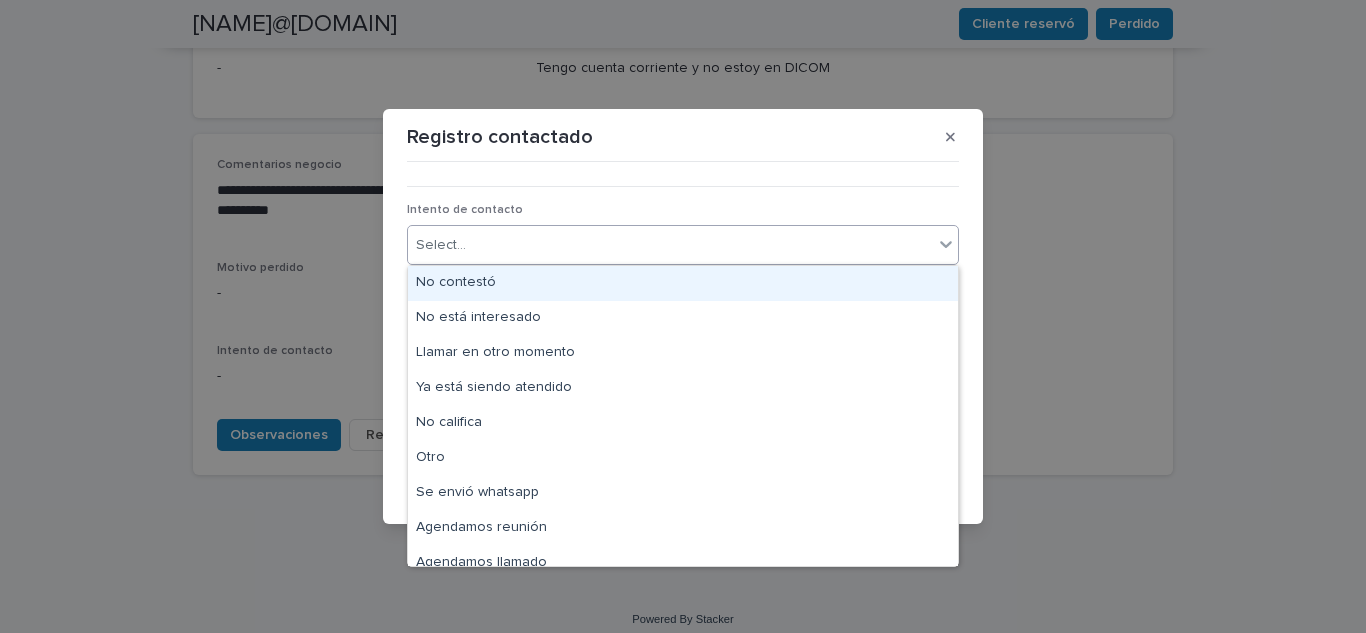 click on "No contestó" at bounding box center [683, 283] 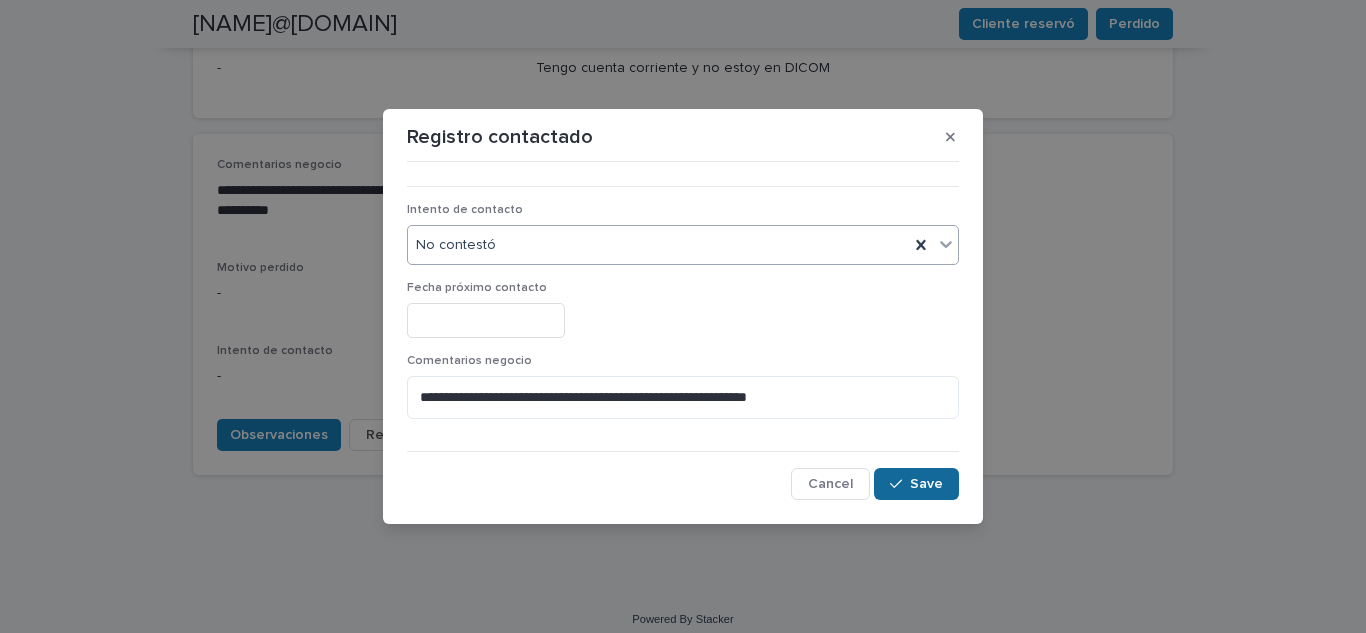 click on "Save" at bounding box center (926, 484) 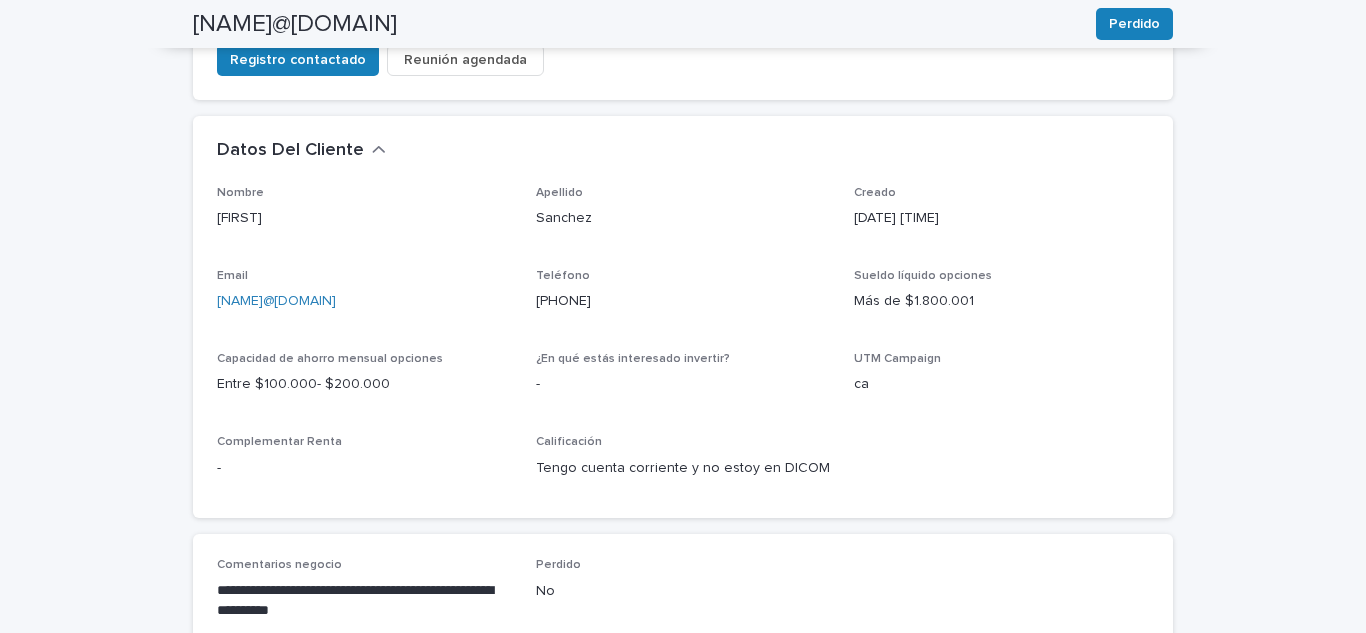 scroll, scrollTop: 0, scrollLeft: 0, axis: both 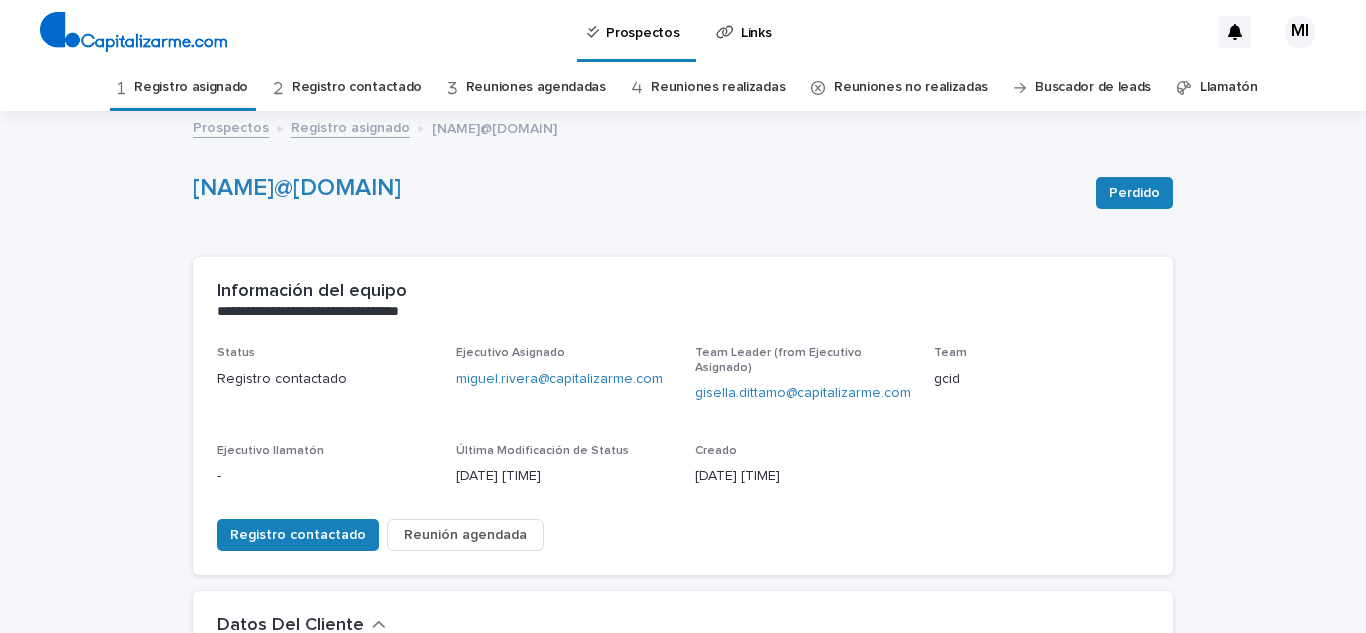 click on "Registro asignado" at bounding box center (191, 87) 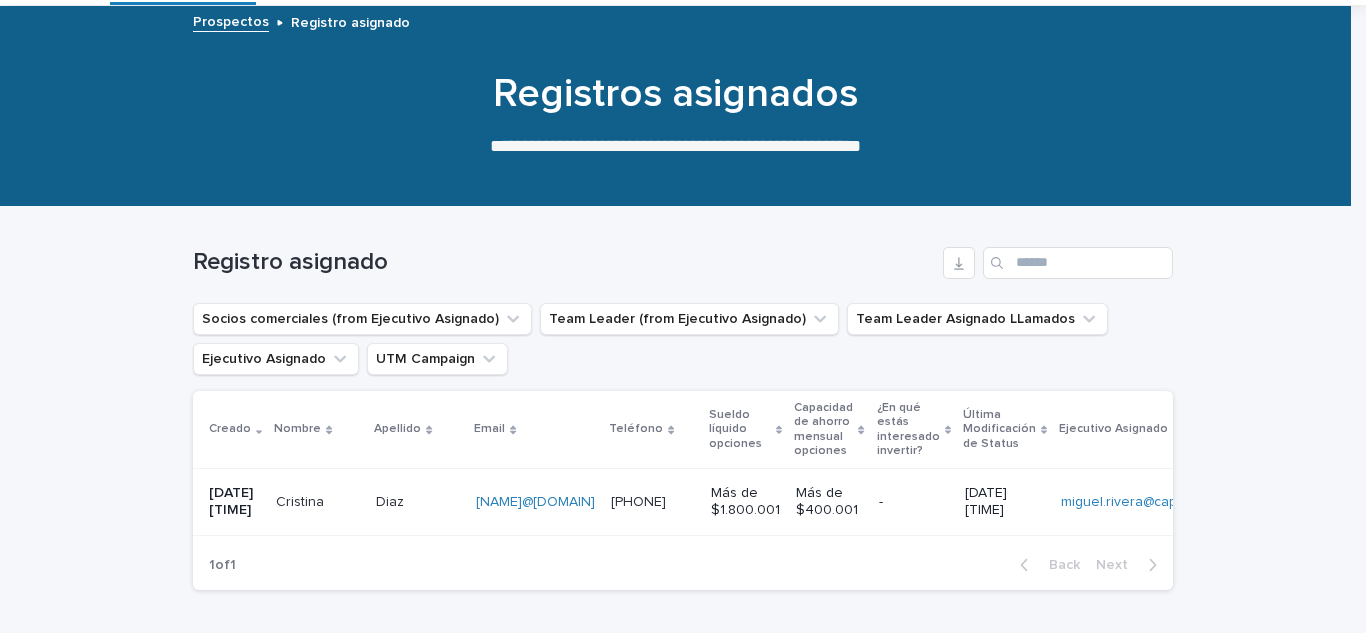 scroll, scrollTop: 251, scrollLeft: 0, axis: vertical 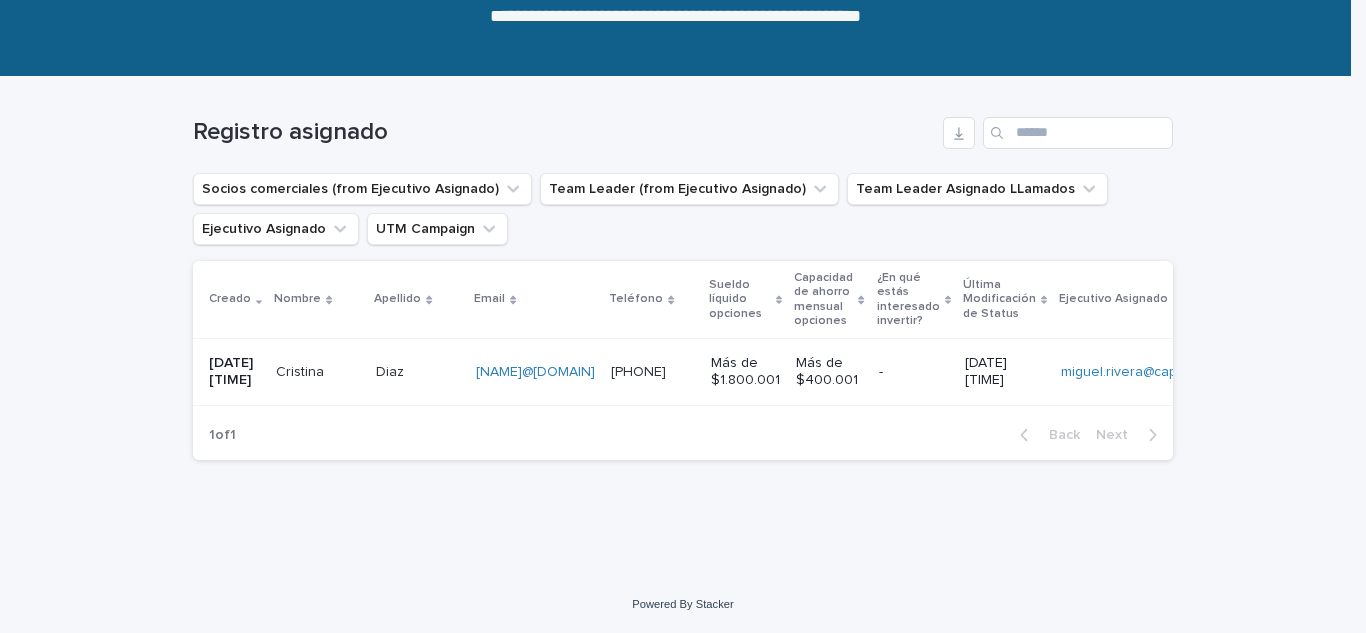 click on "Cristina" at bounding box center [302, 370] 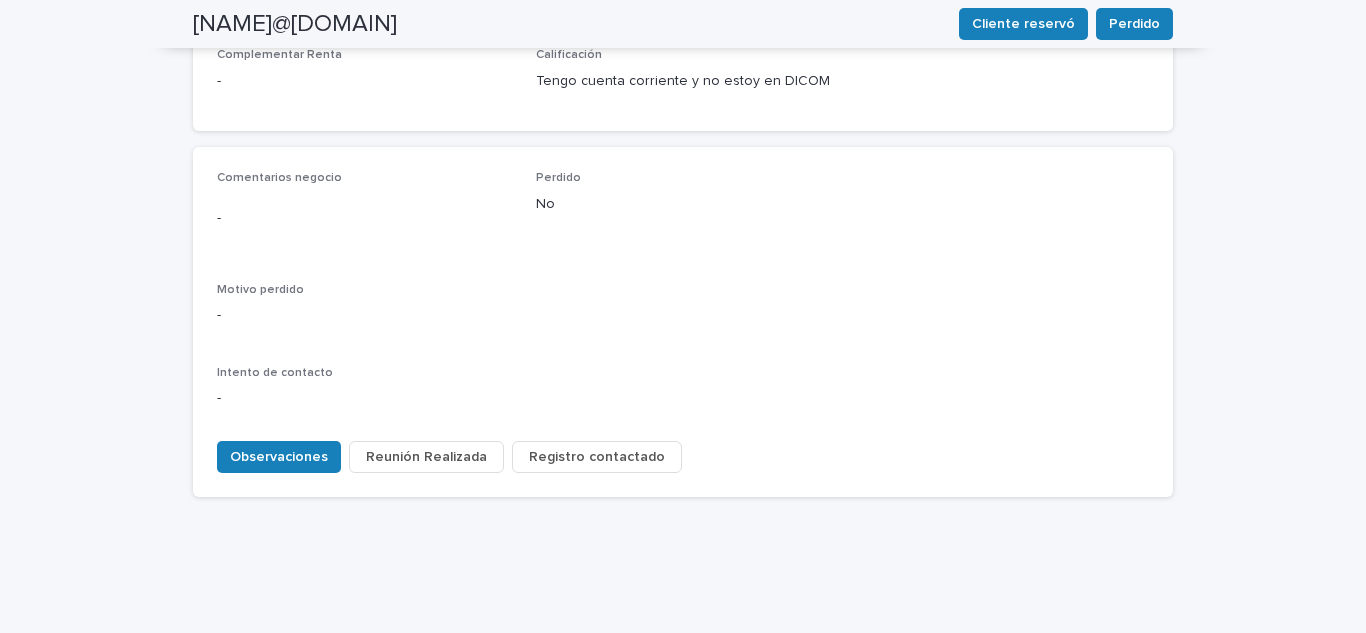 scroll, scrollTop: 864, scrollLeft: 0, axis: vertical 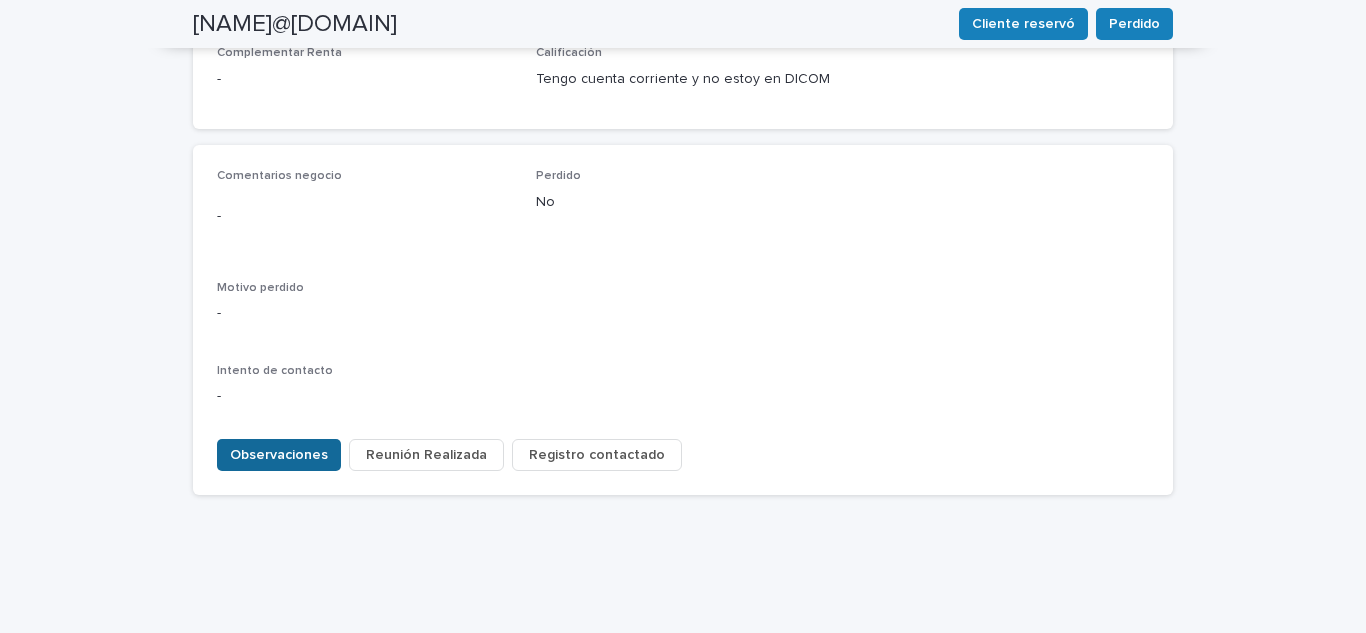 click on "Observaciones" at bounding box center (279, 455) 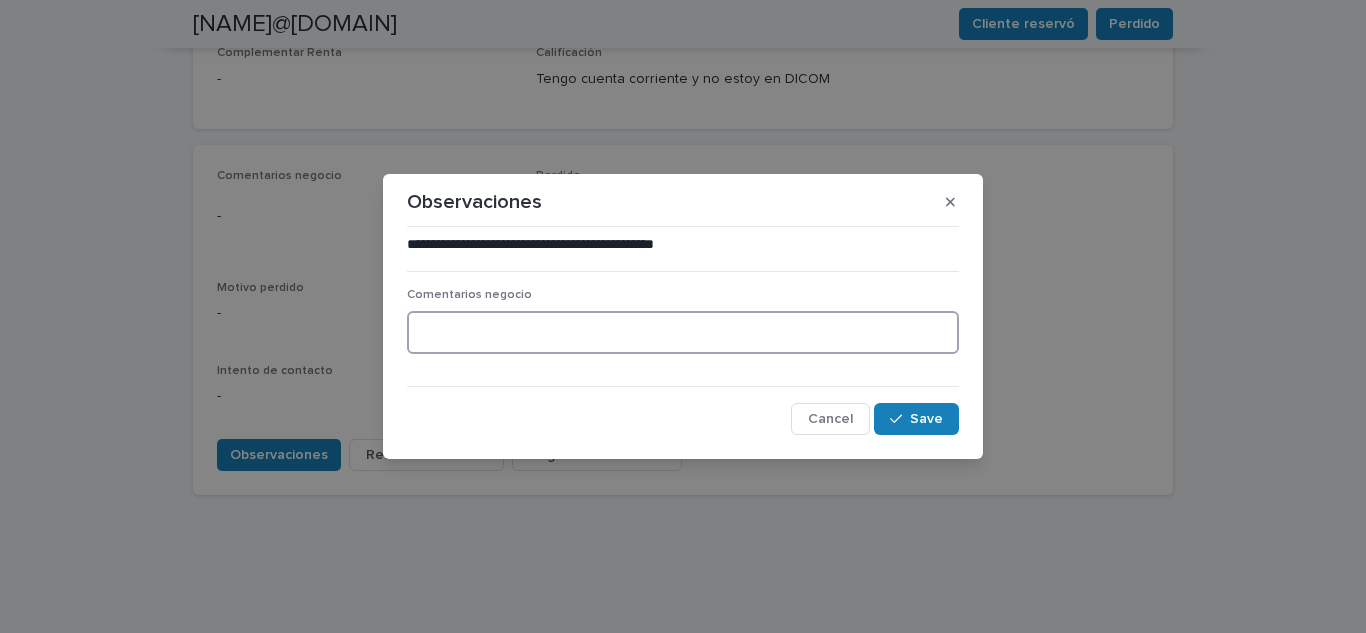 click at bounding box center [683, 332] 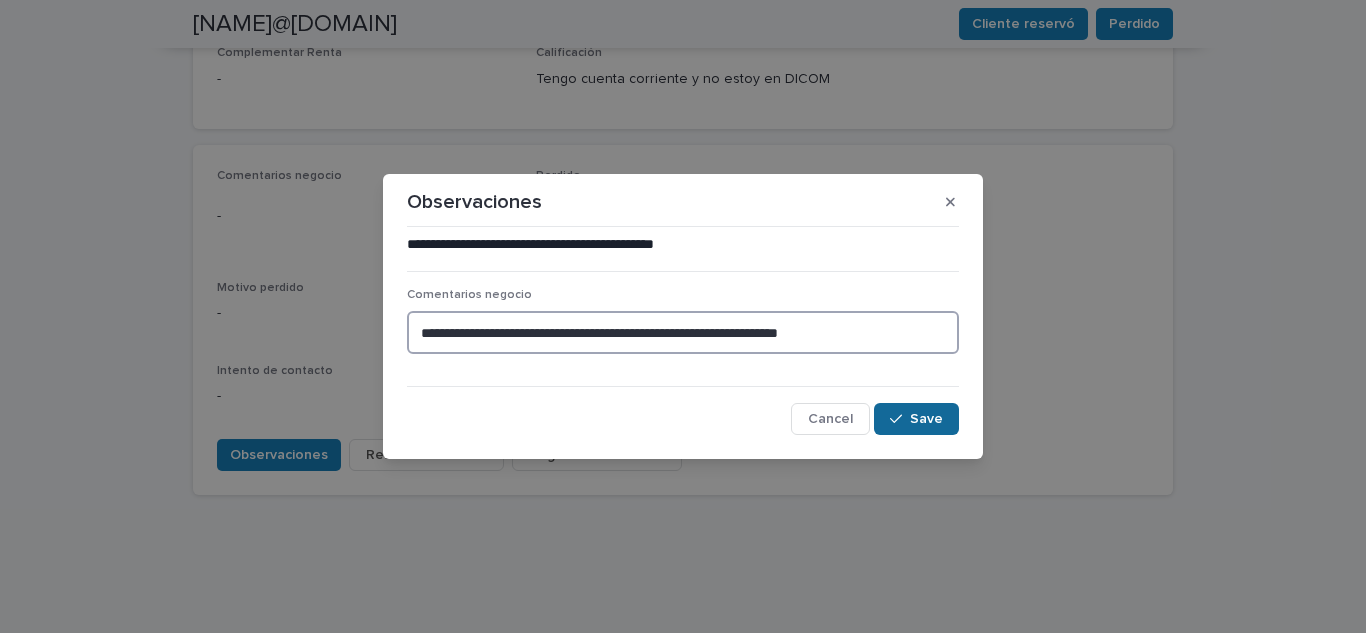 type on "**********" 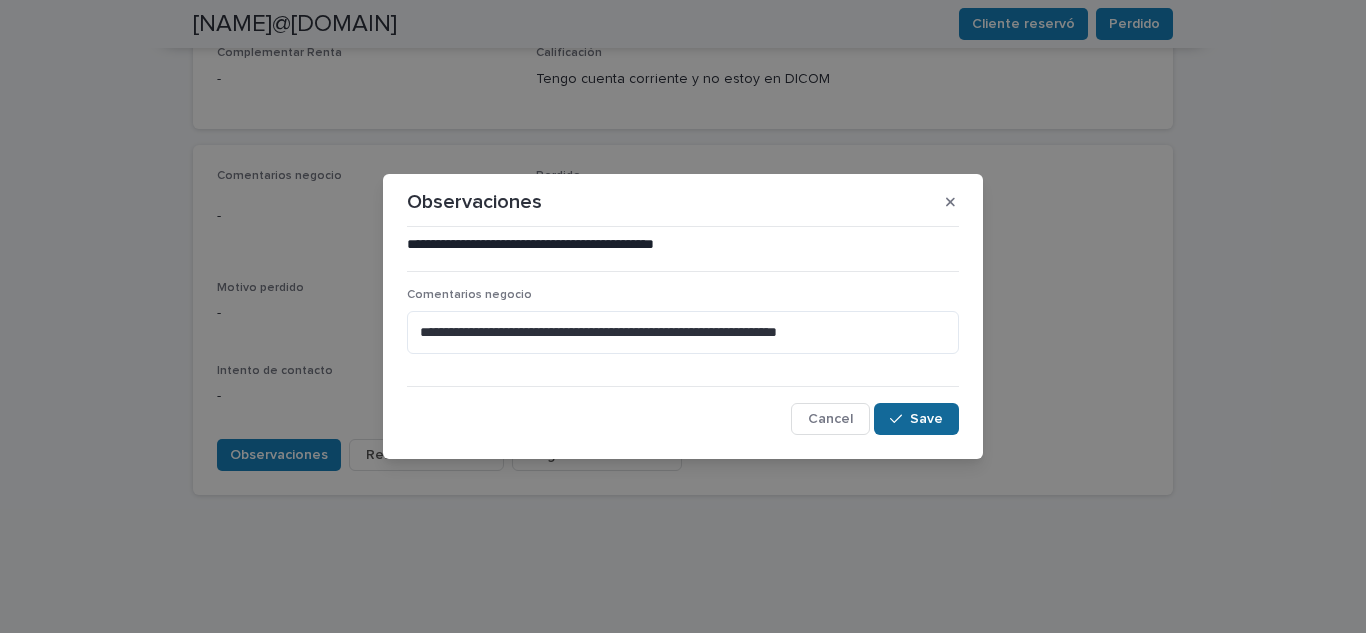 click at bounding box center [900, 419] 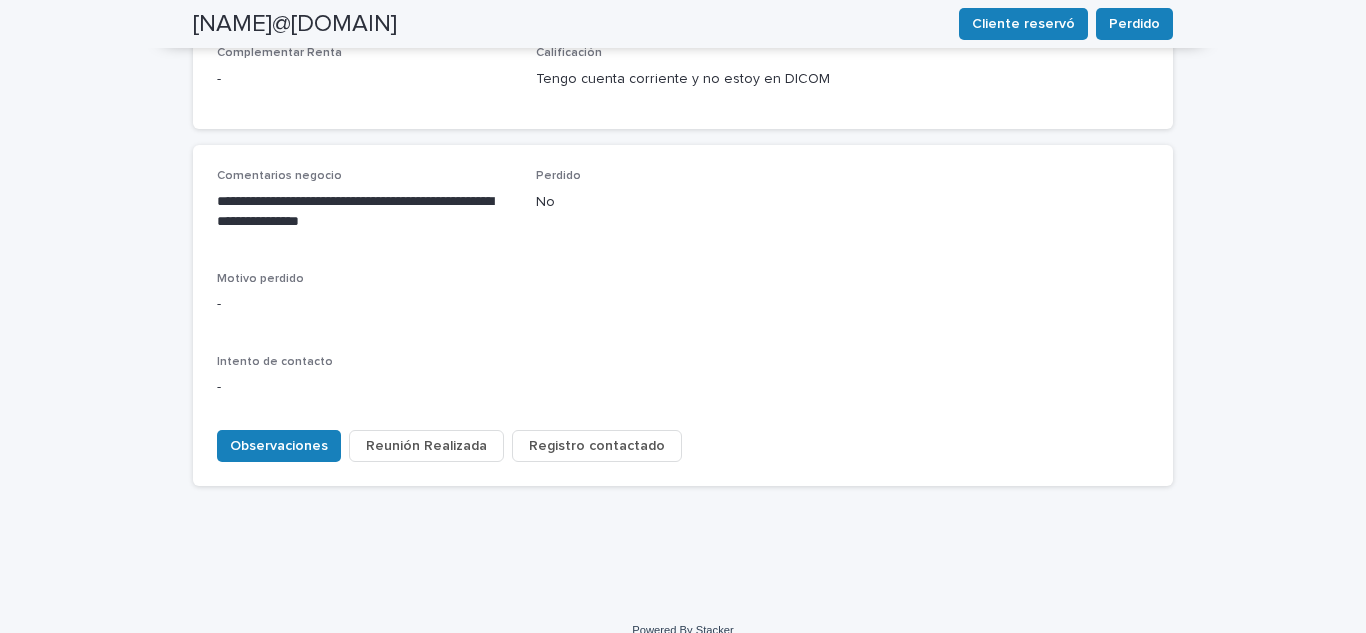 click on "Registro contactado" at bounding box center [597, 446] 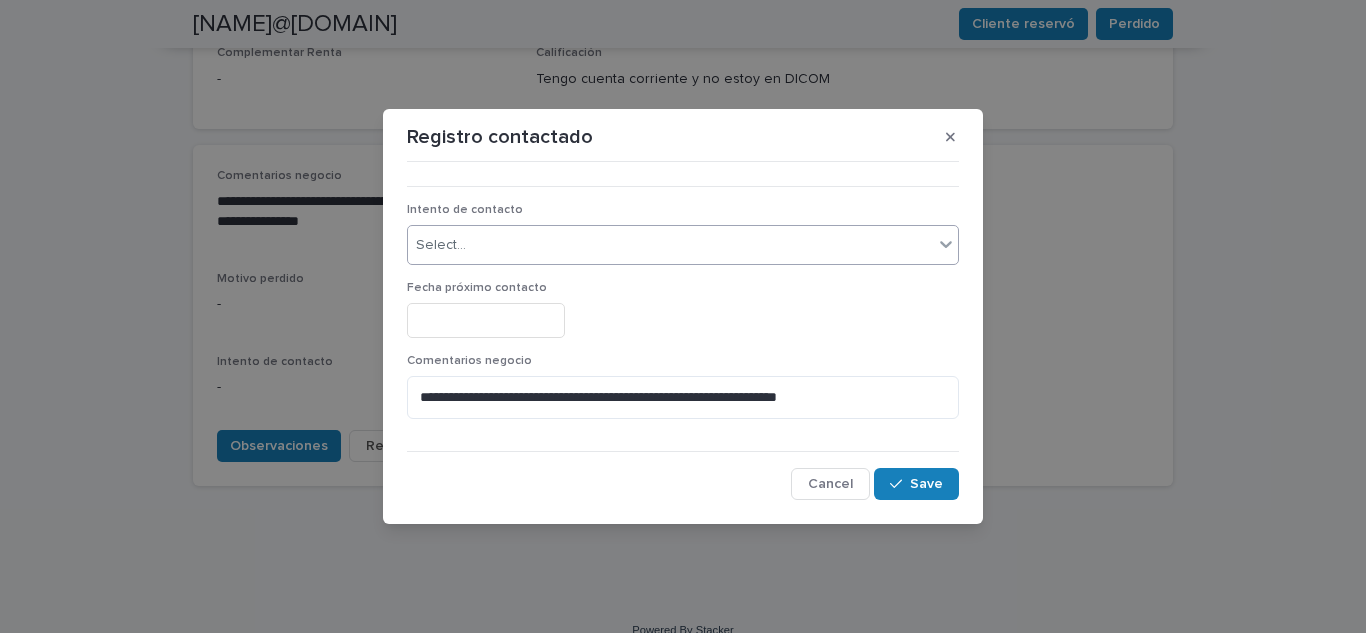 click on "Select..." at bounding box center (670, 245) 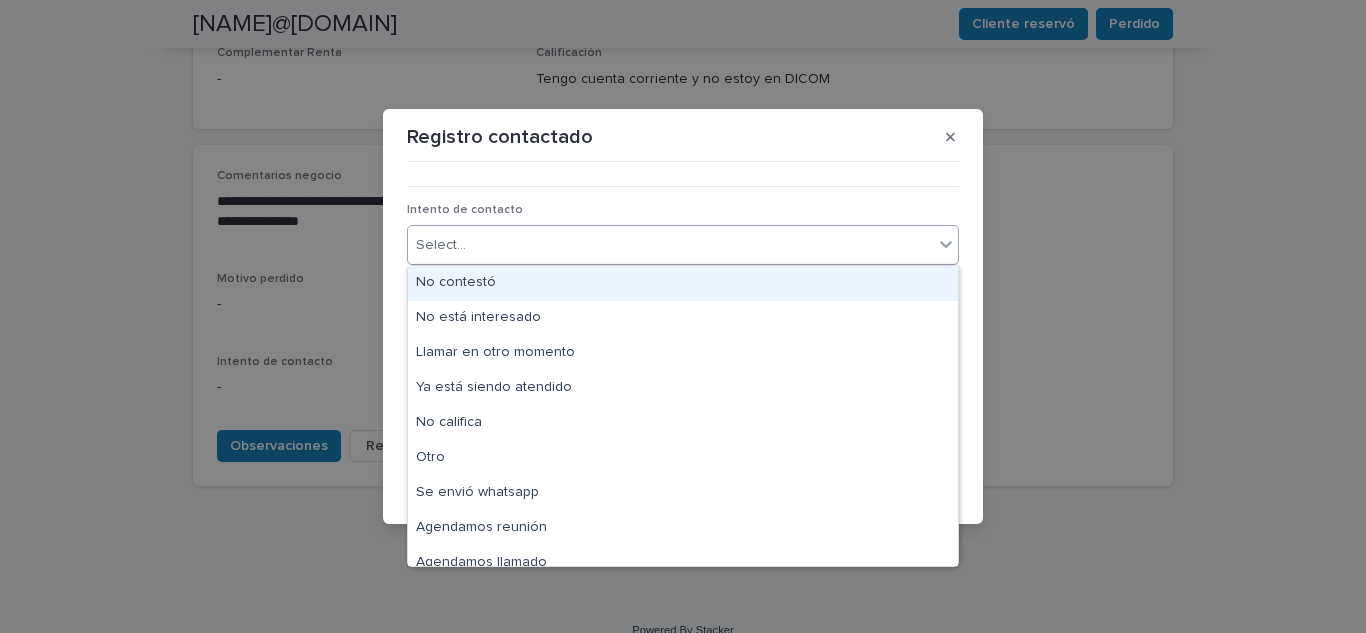 click on "No contestó" at bounding box center (683, 283) 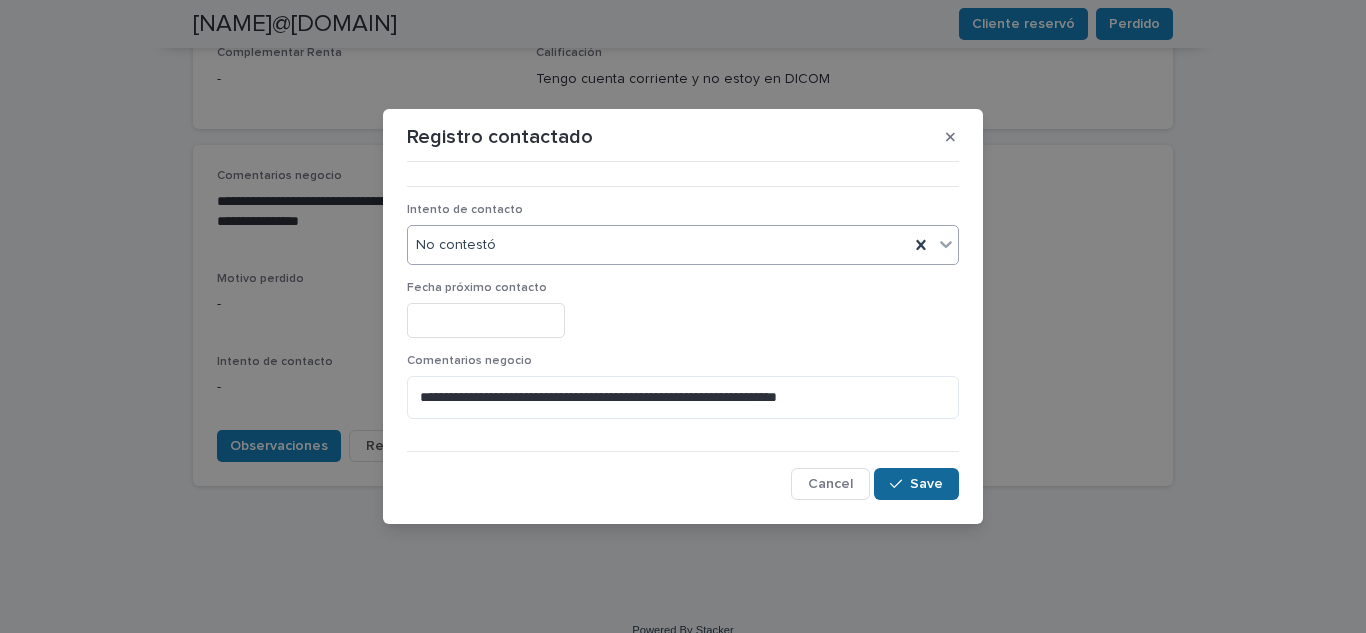 click at bounding box center [900, 484] 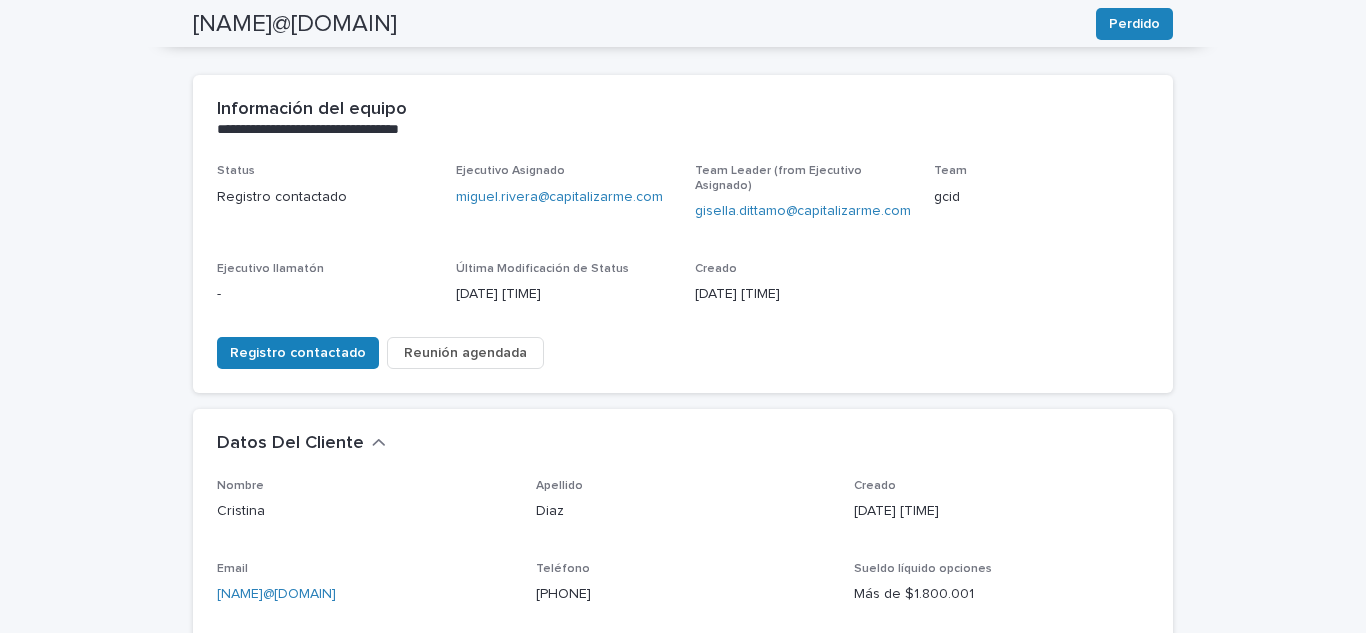 scroll, scrollTop: 0, scrollLeft: 0, axis: both 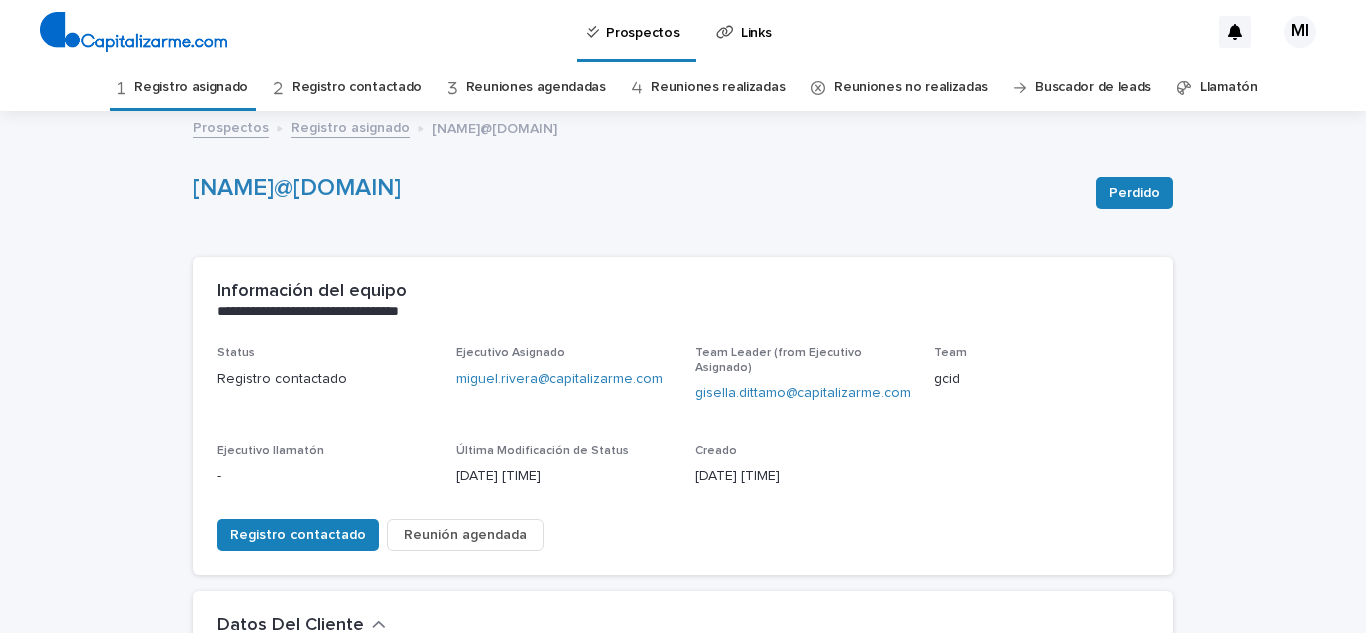 click on "Registro asignado" at bounding box center (191, 87) 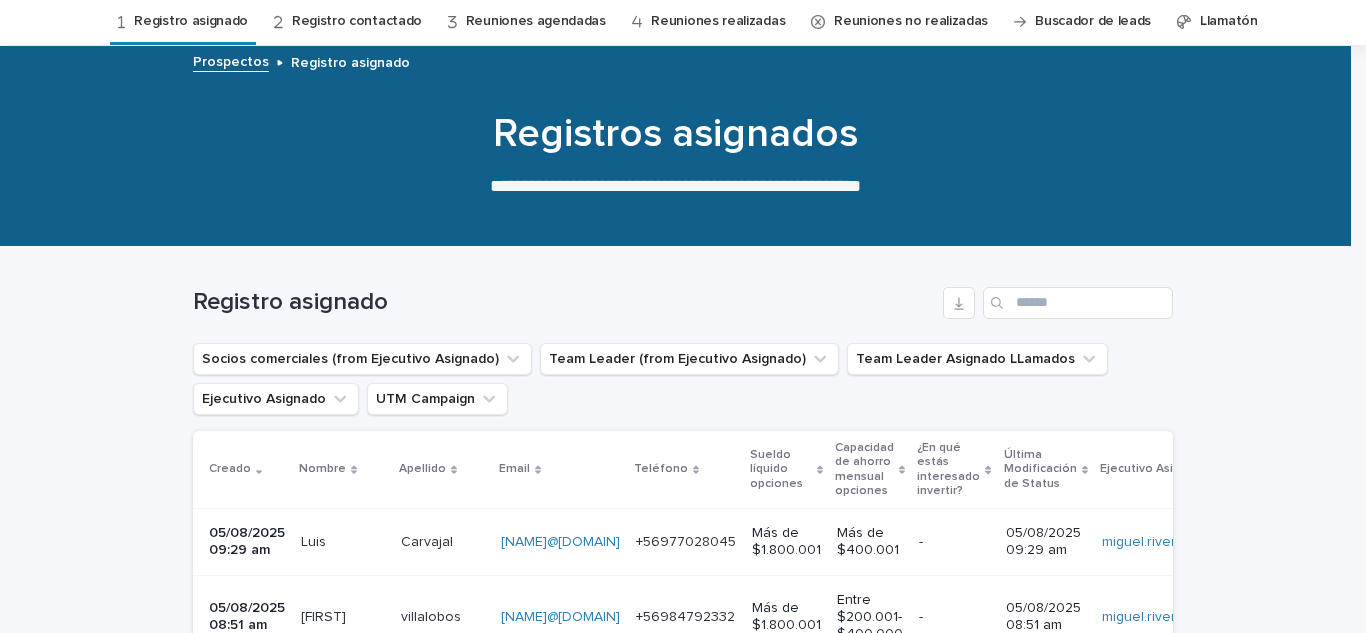 scroll, scrollTop: 0, scrollLeft: 0, axis: both 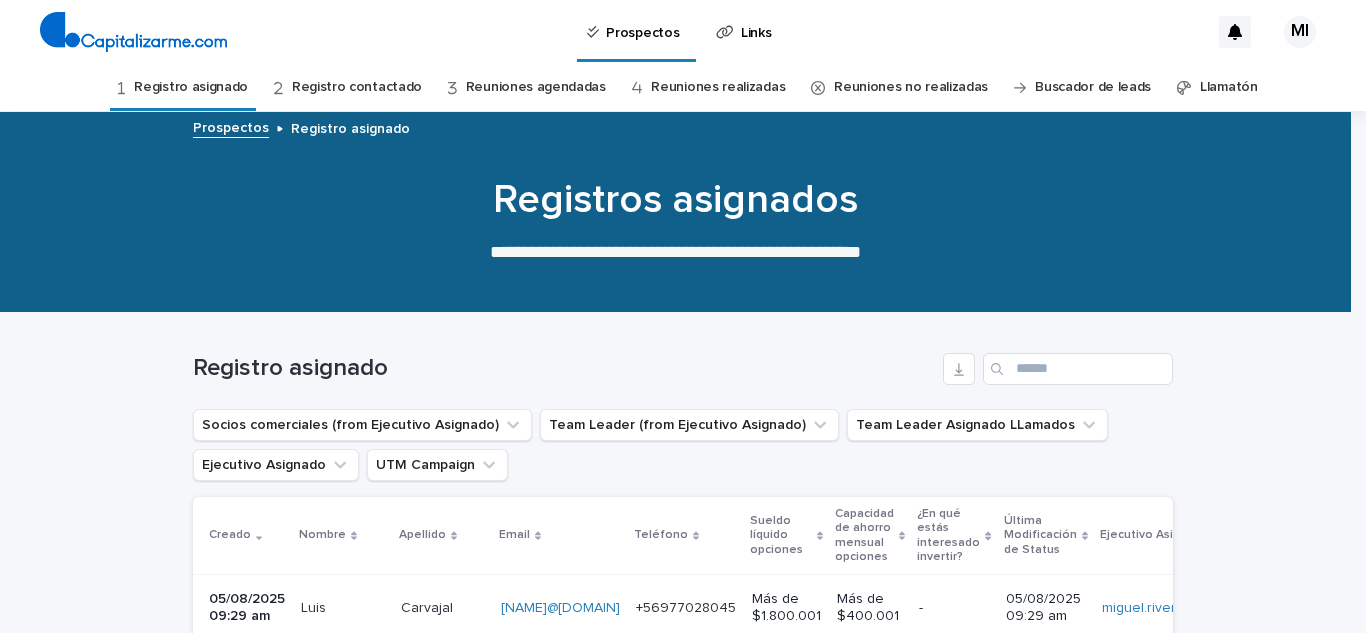 click on "Registro asignado" at bounding box center (191, 87) 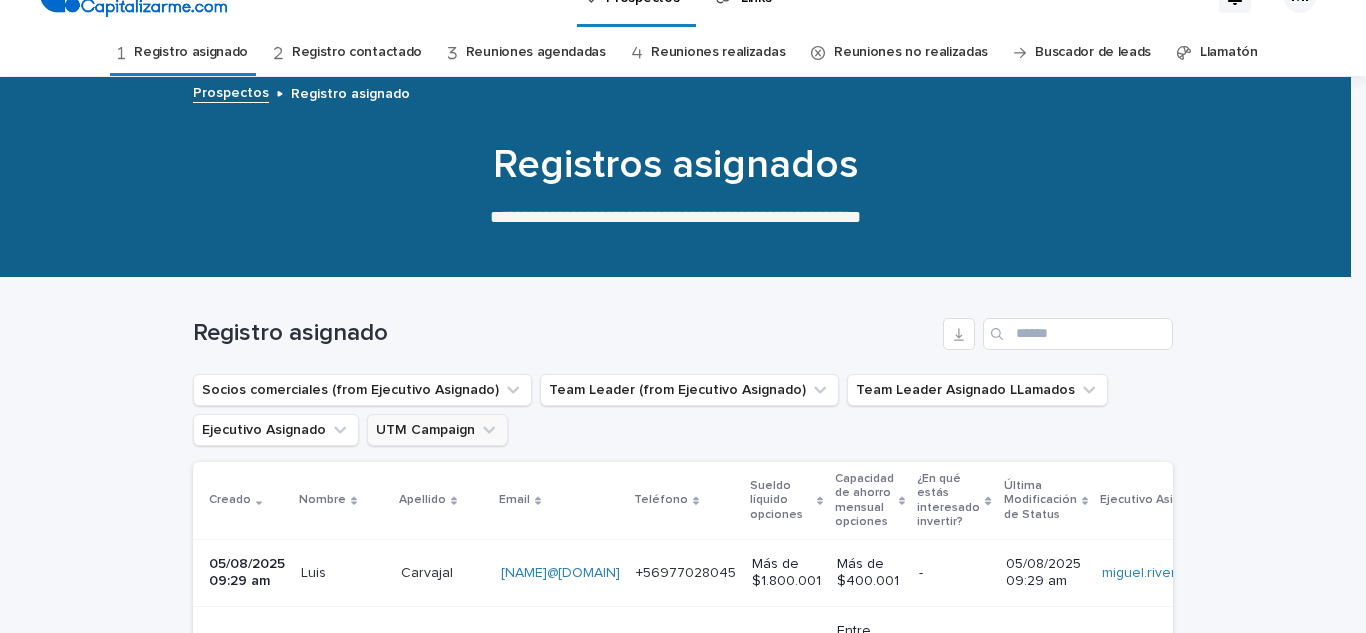 scroll, scrollTop: 0, scrollLeft: 0, axis: both 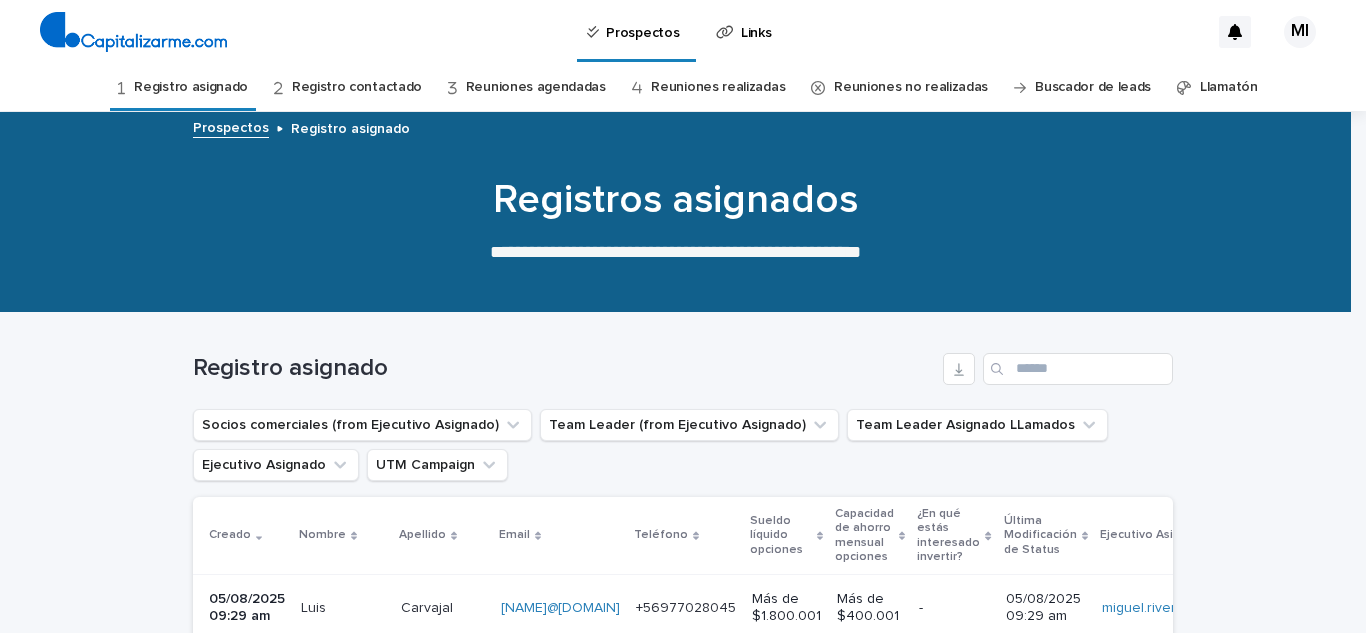 click on "Registro contactado" at bounding box center (357, 87) 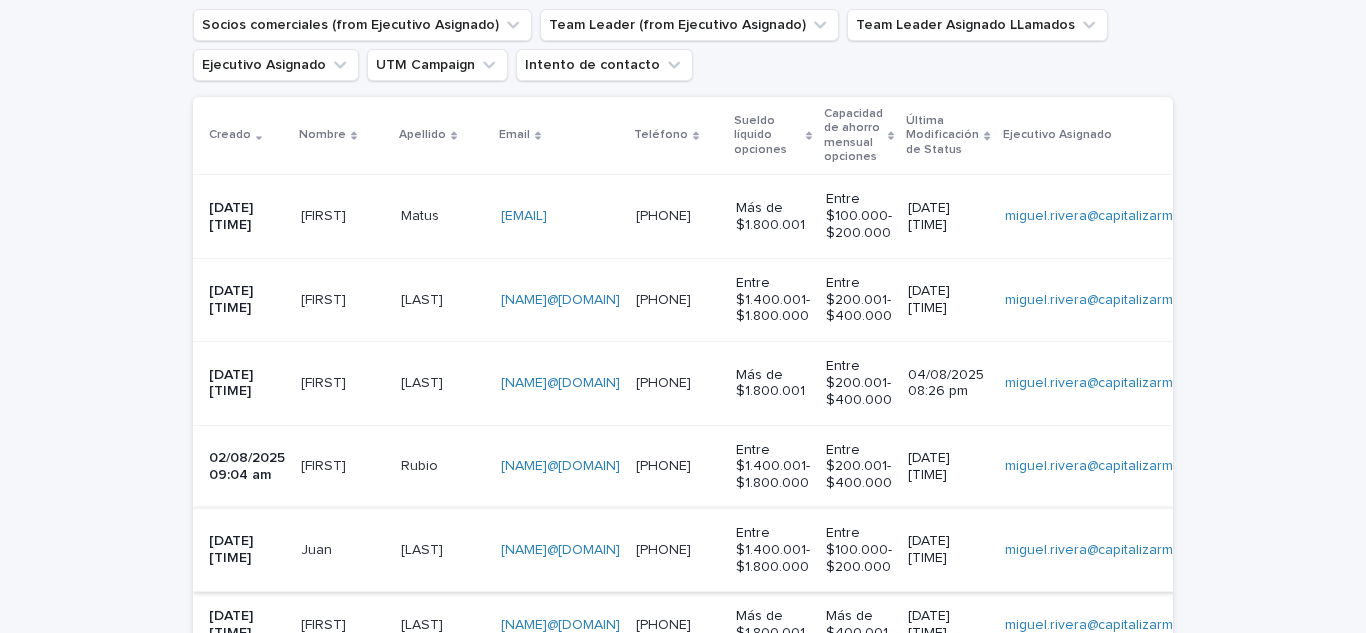 scroll, scrollTop: 0, scrollLeft: 0, axis: both 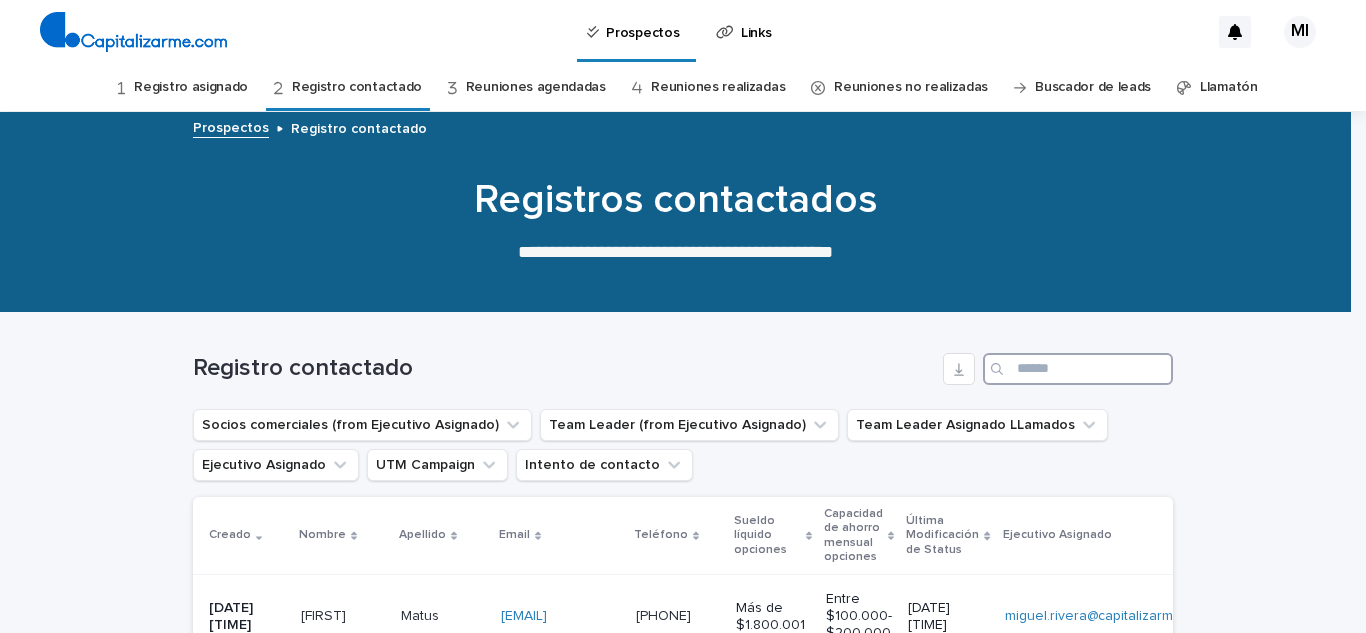 click at bounding box center (1078, 369) 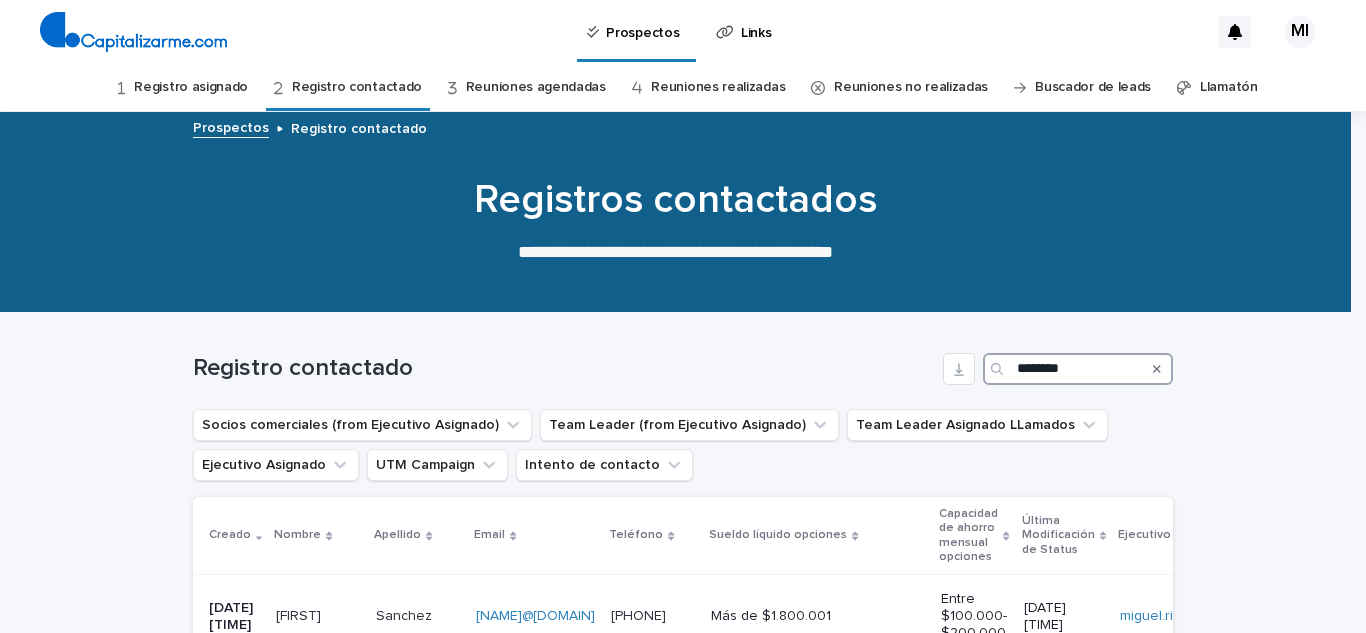 scroll, scrollTop: 200, scrollLeft: 0, axis: vertical 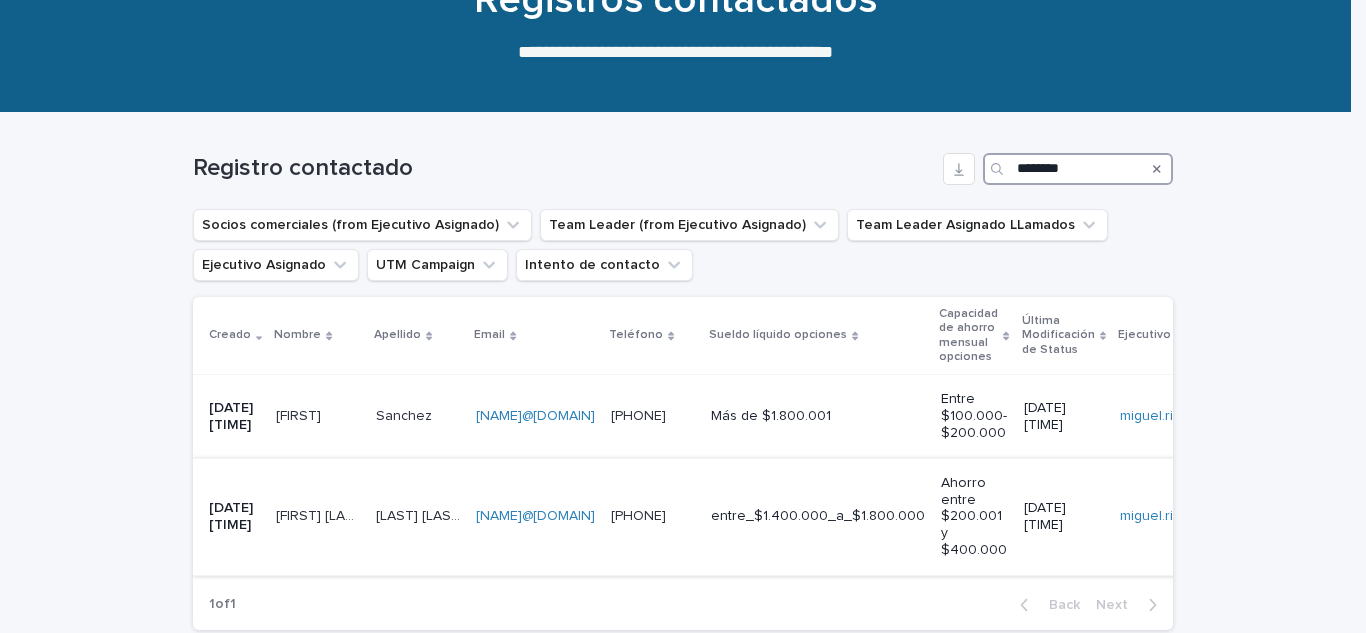 type on "********" 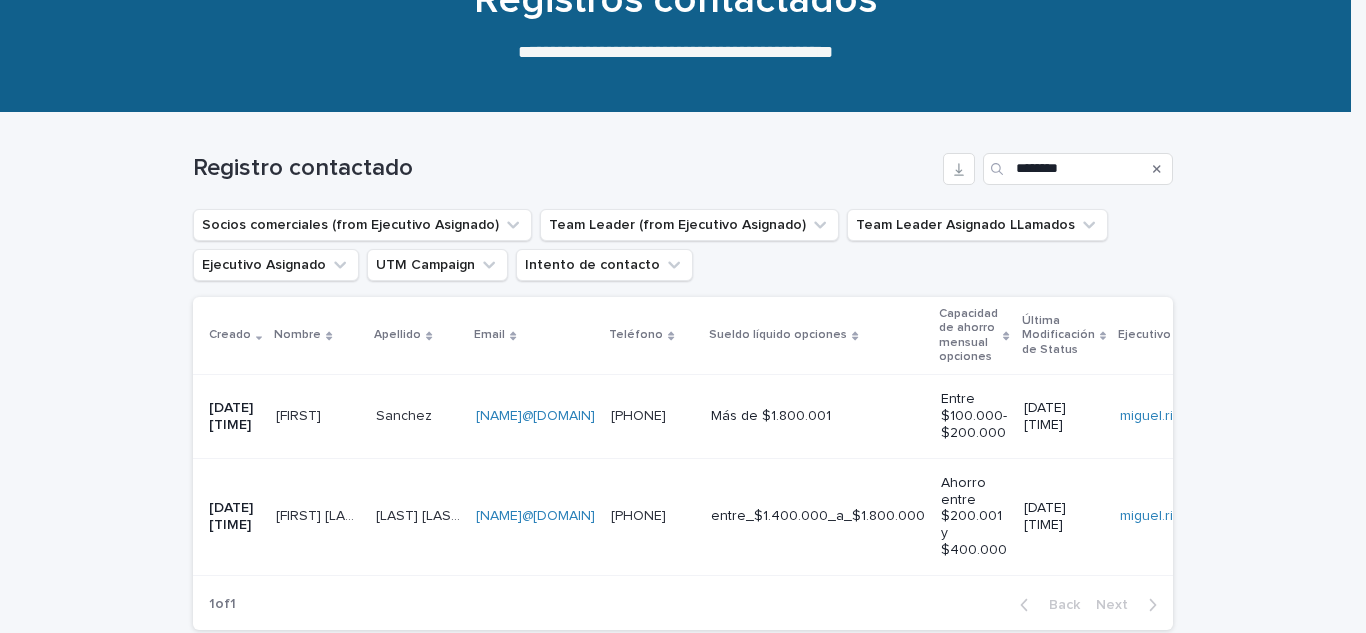 click on "[FIRST] [LAST] [LAST]" at bounding box center [320, 514] 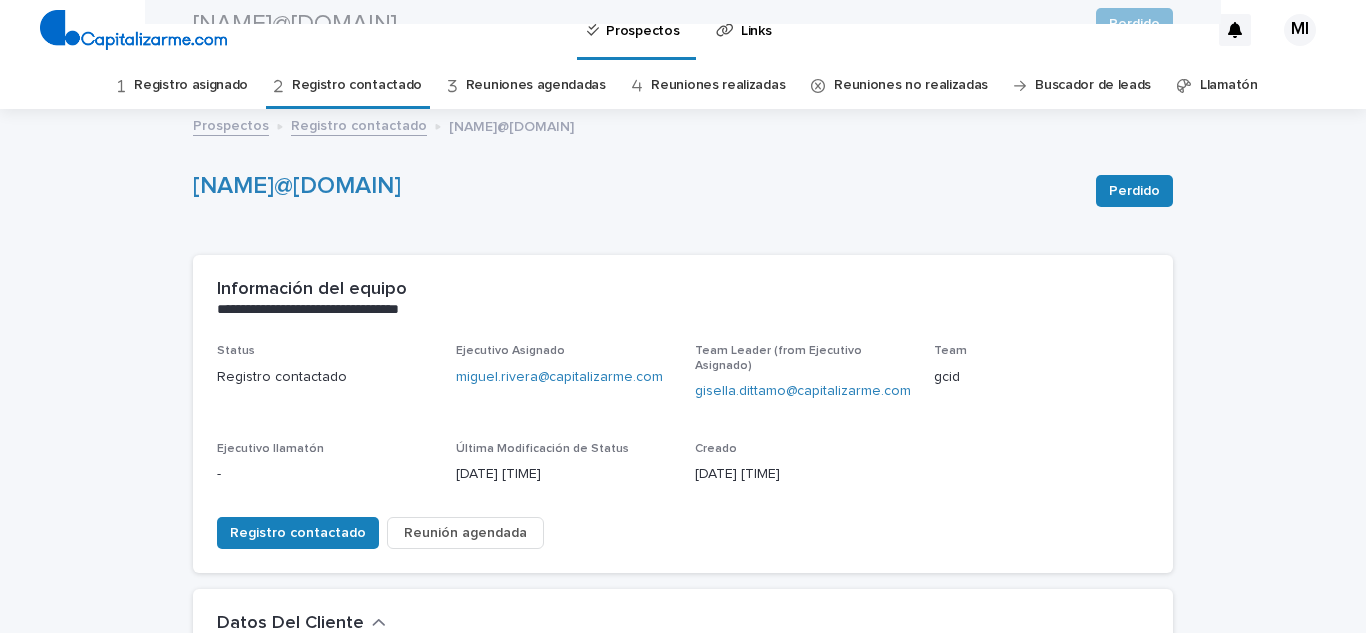 scroll, scrollTop: 0, scrollLeft: 0, axis: both 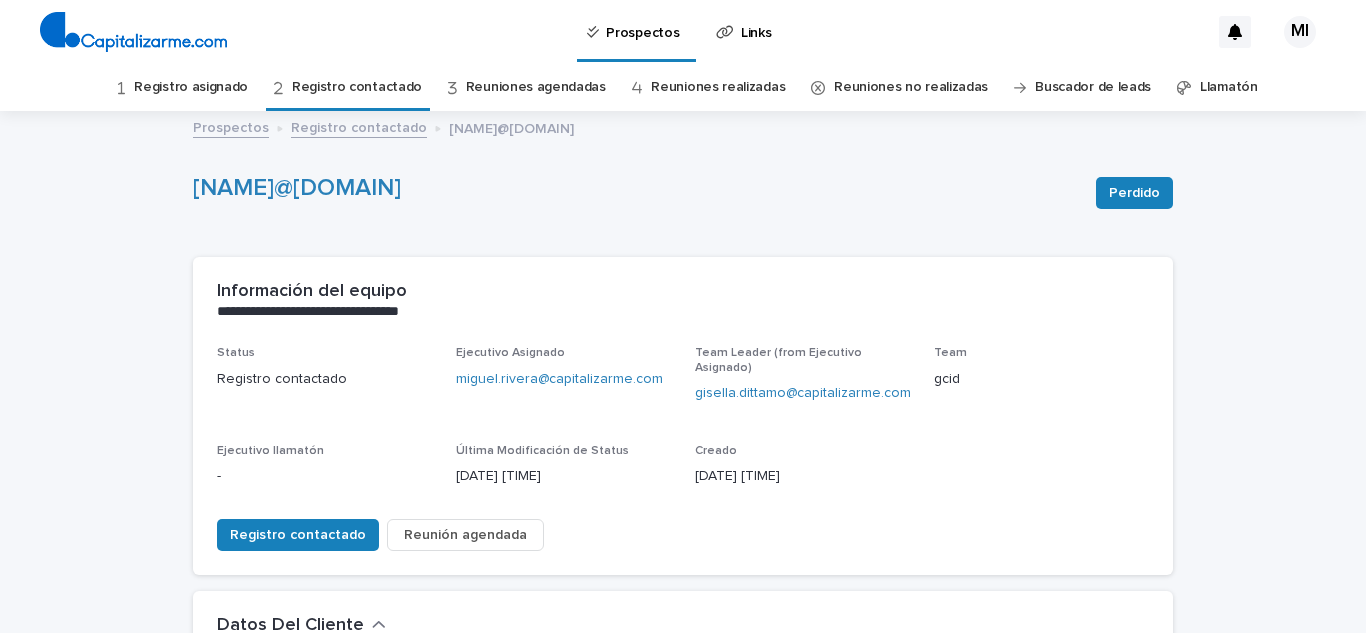 click on "Registro asignado" at bounding box center (191, 87) 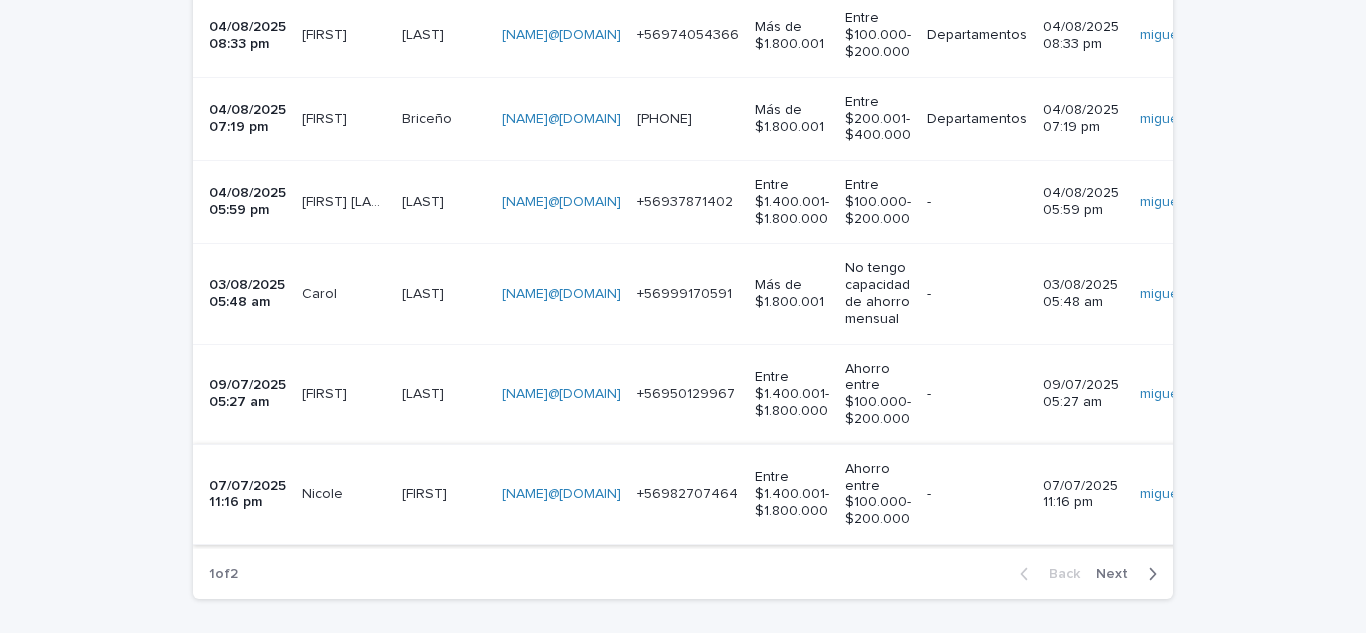 scroll, scrollTop: 1076, scrollLeft: 0, axis: vertical 